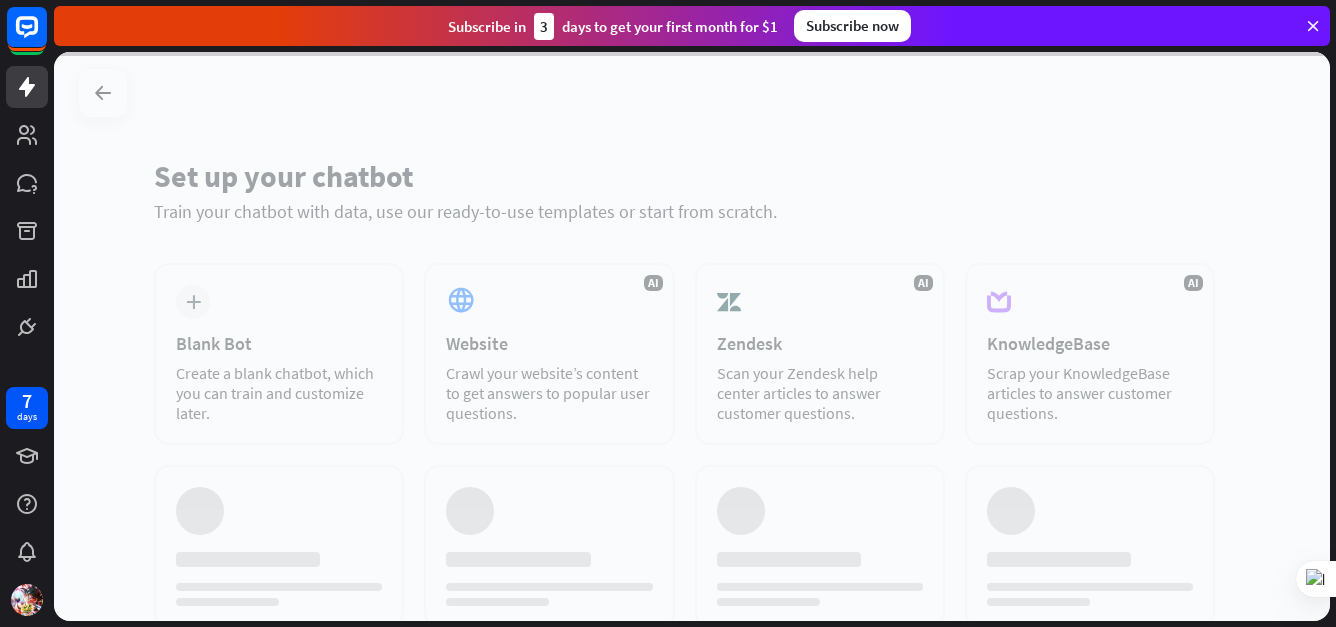scroll, scrollTop: 0, scrollLeft: 0, axis: both 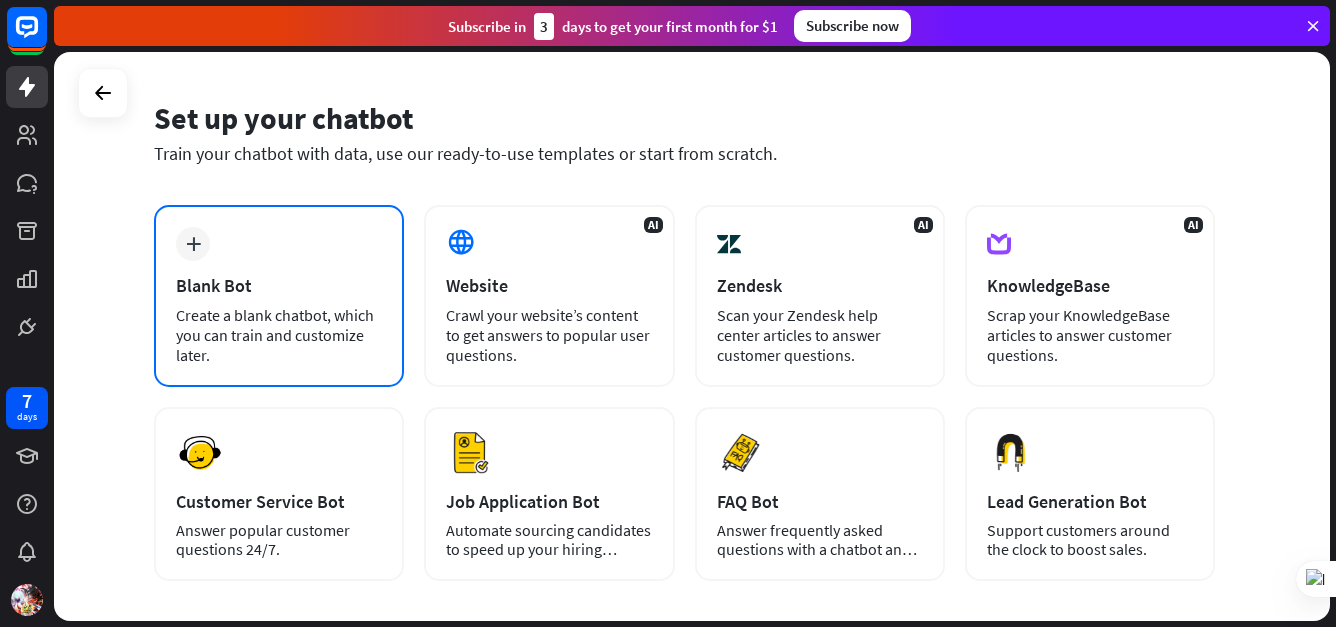 click on "Blank Bot" at bounding box center [279, 285] 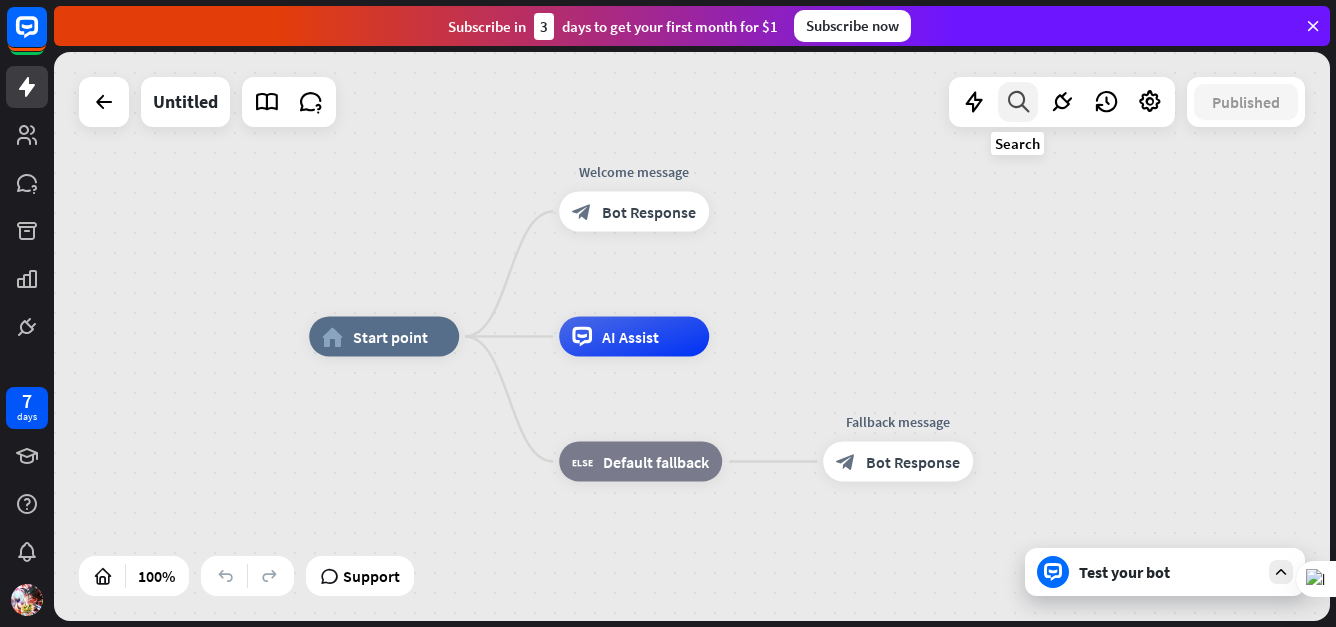 click at bounding box center [1018, 102] 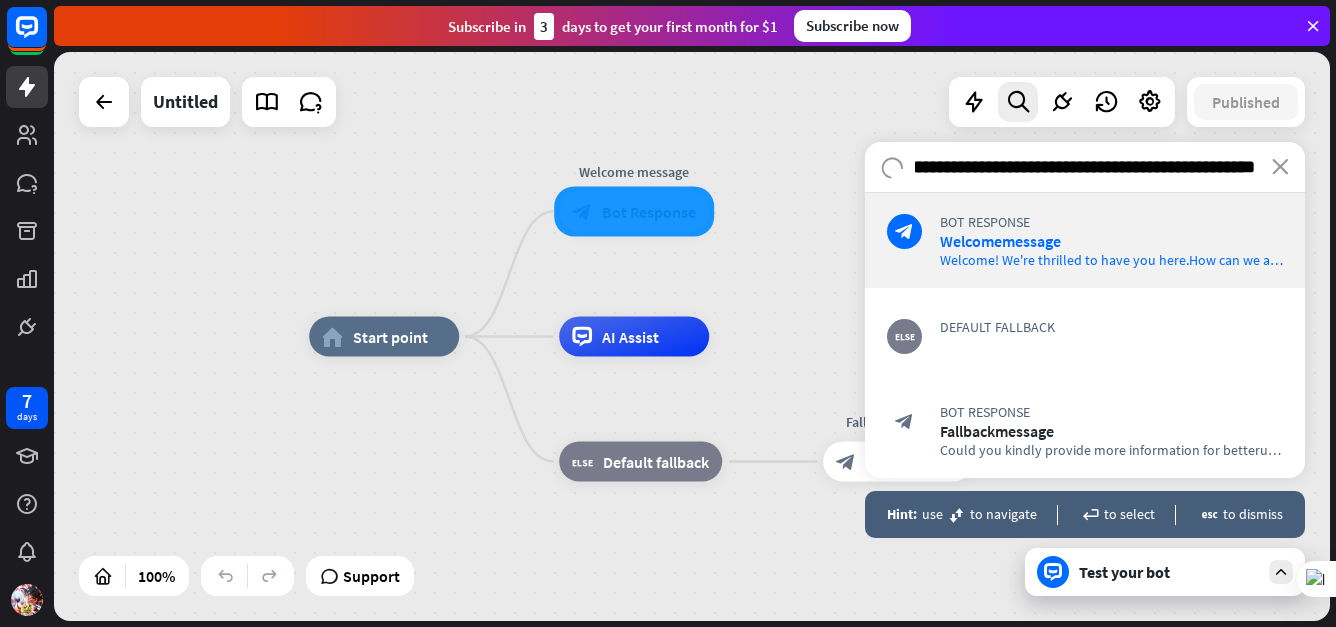 scroll, scrollTop: 0, scrollLeft: 178, axis: horizontal 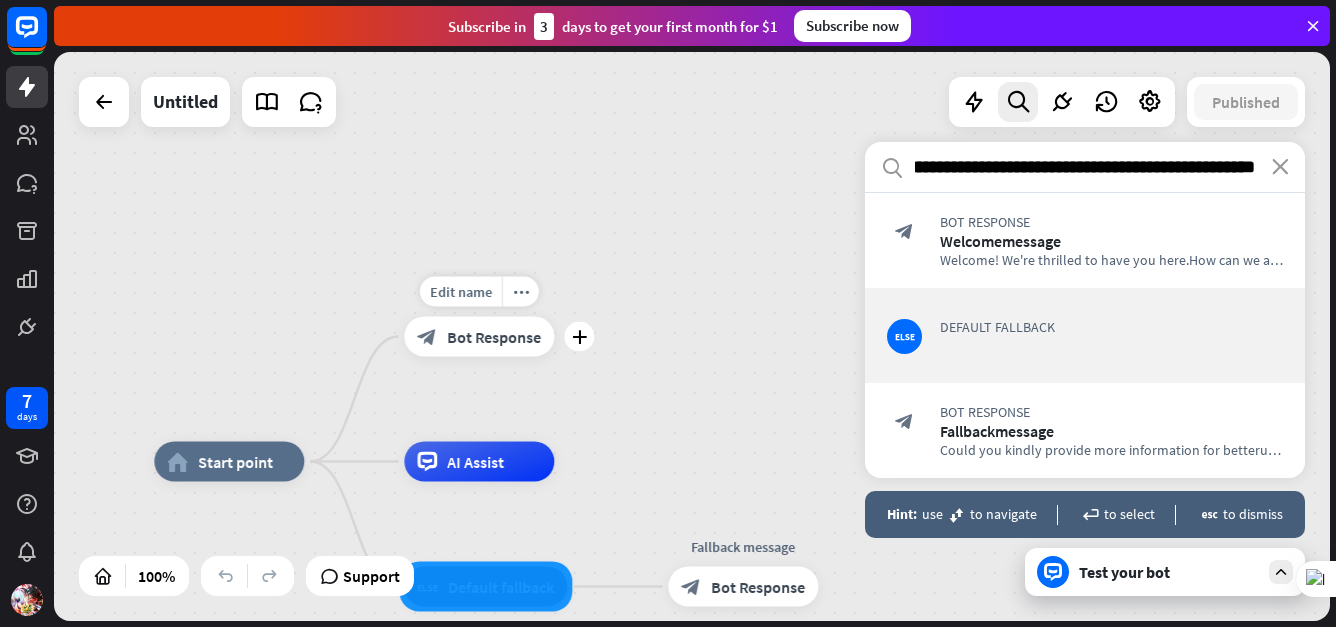 type on "**********" 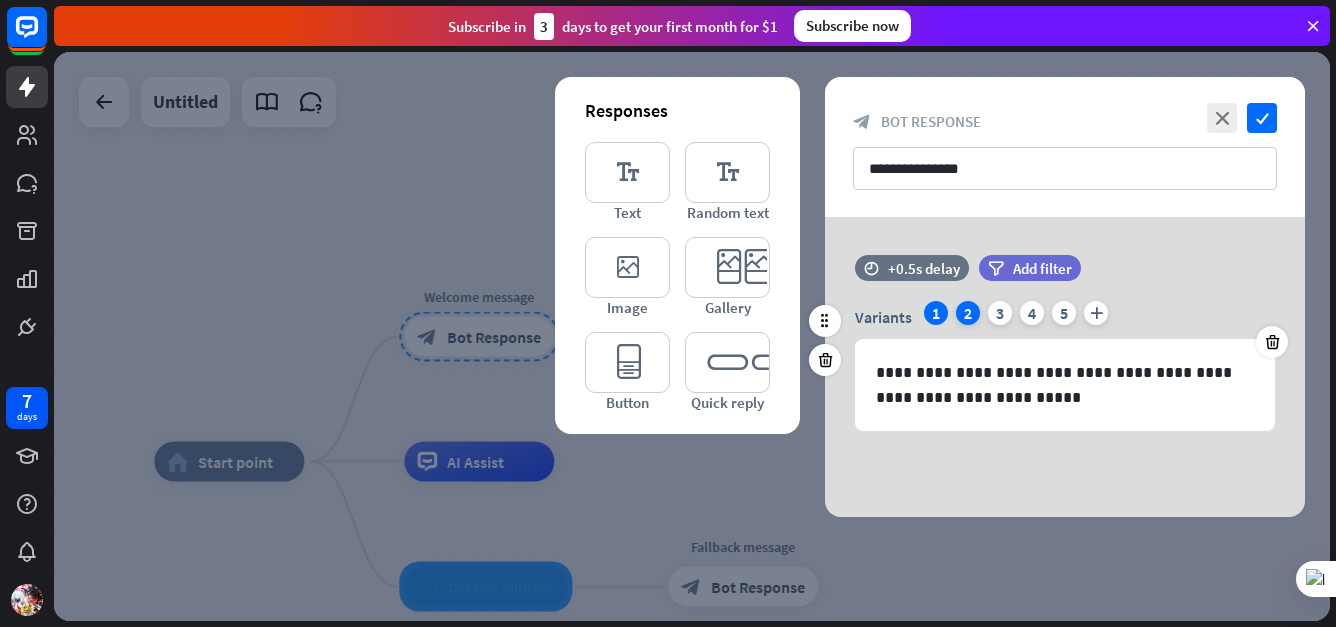 click on "2" at bounding box center [968, 313] 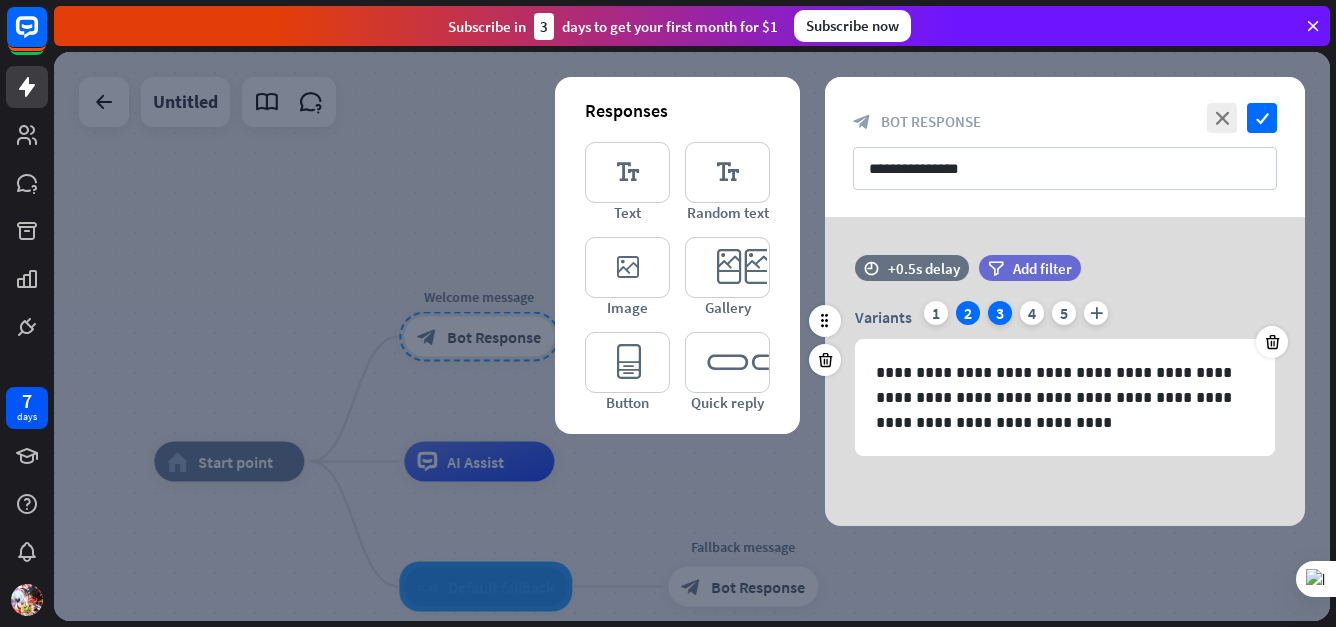 click on "3" at bounding box center [1000, 313] 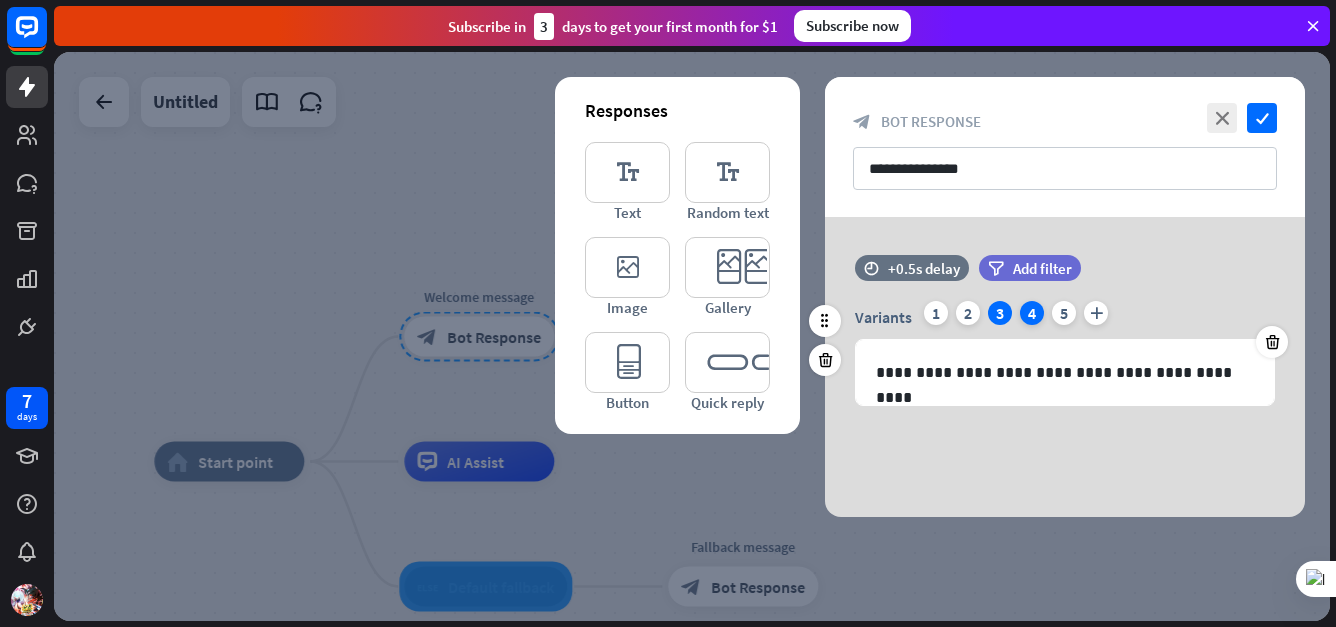 click on "4" at bounding box center [1032, 313] 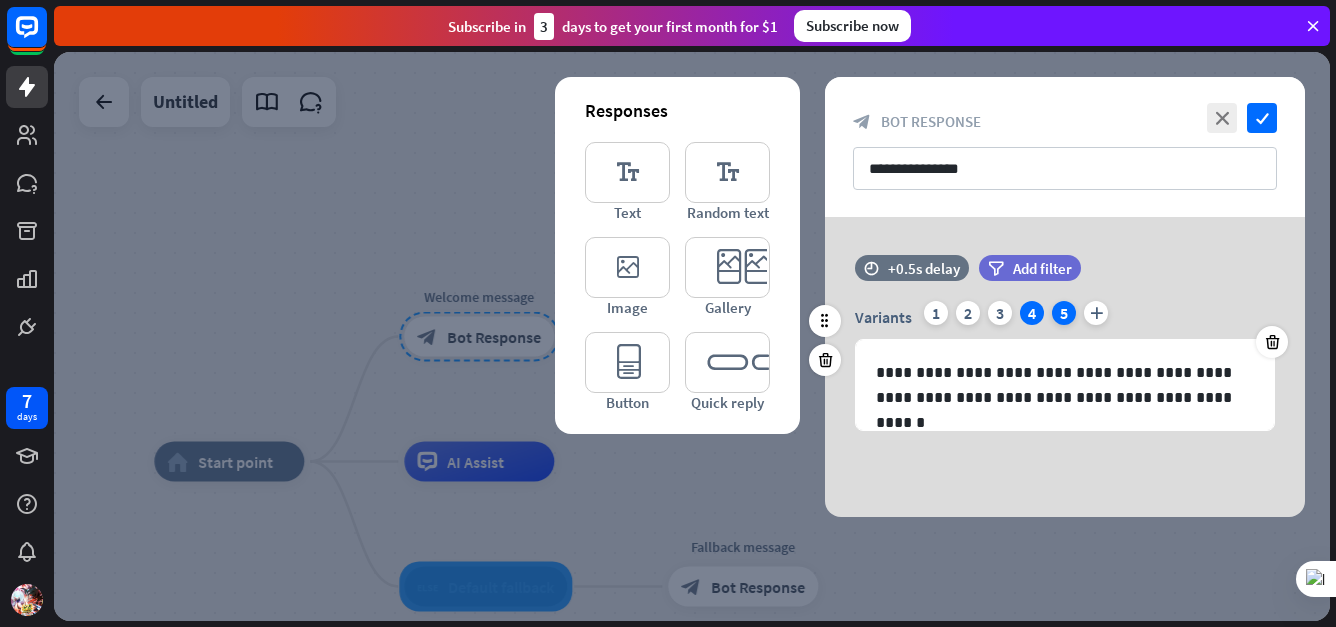 click on "5" at bounding box center (1064, 313) 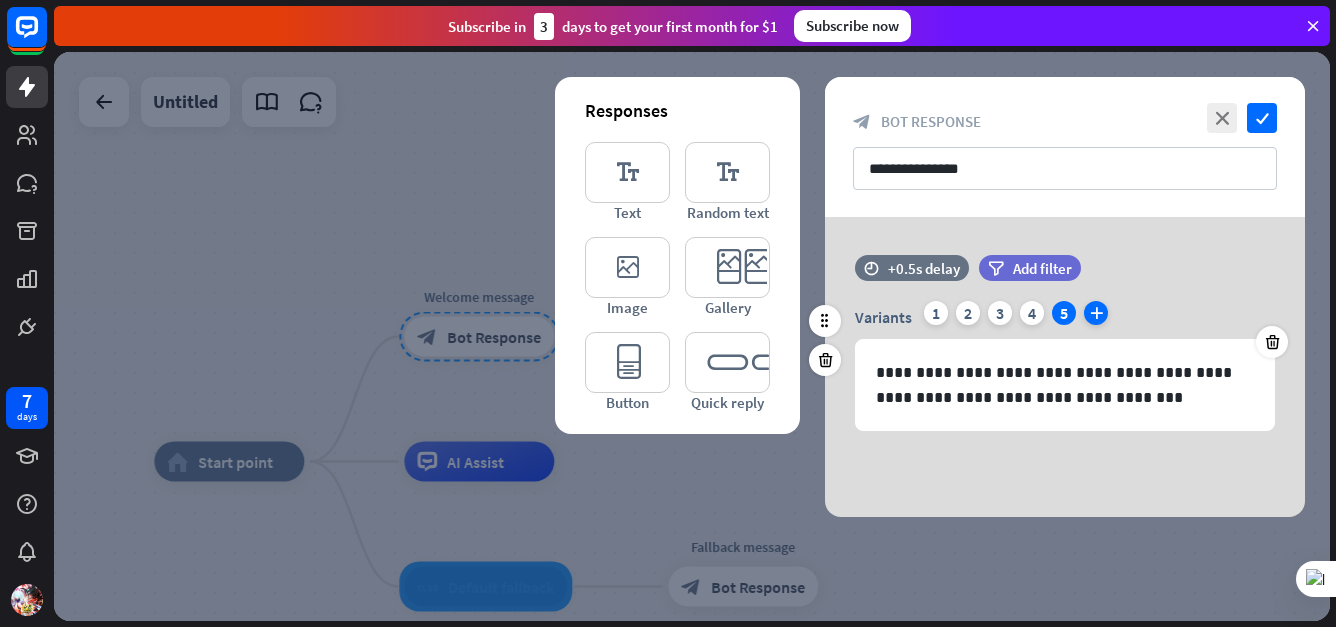 click on "plus" at bounding box center (1096, 313) 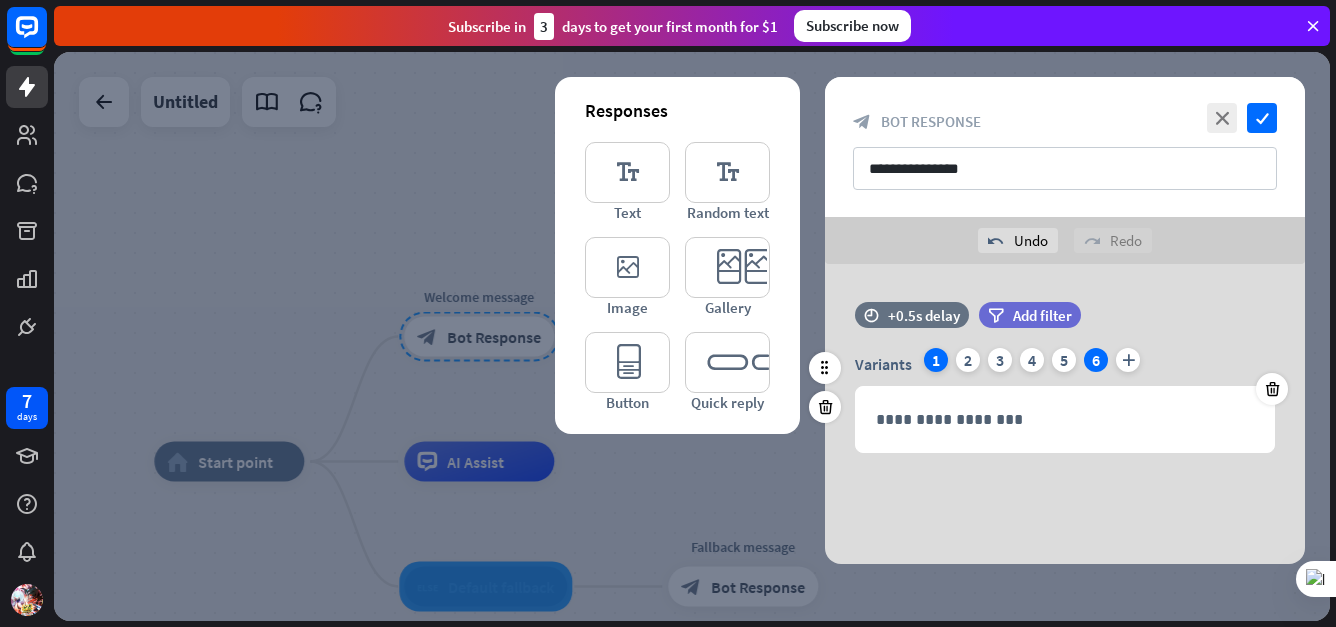 click on "1" at bounding box center [936, 360] 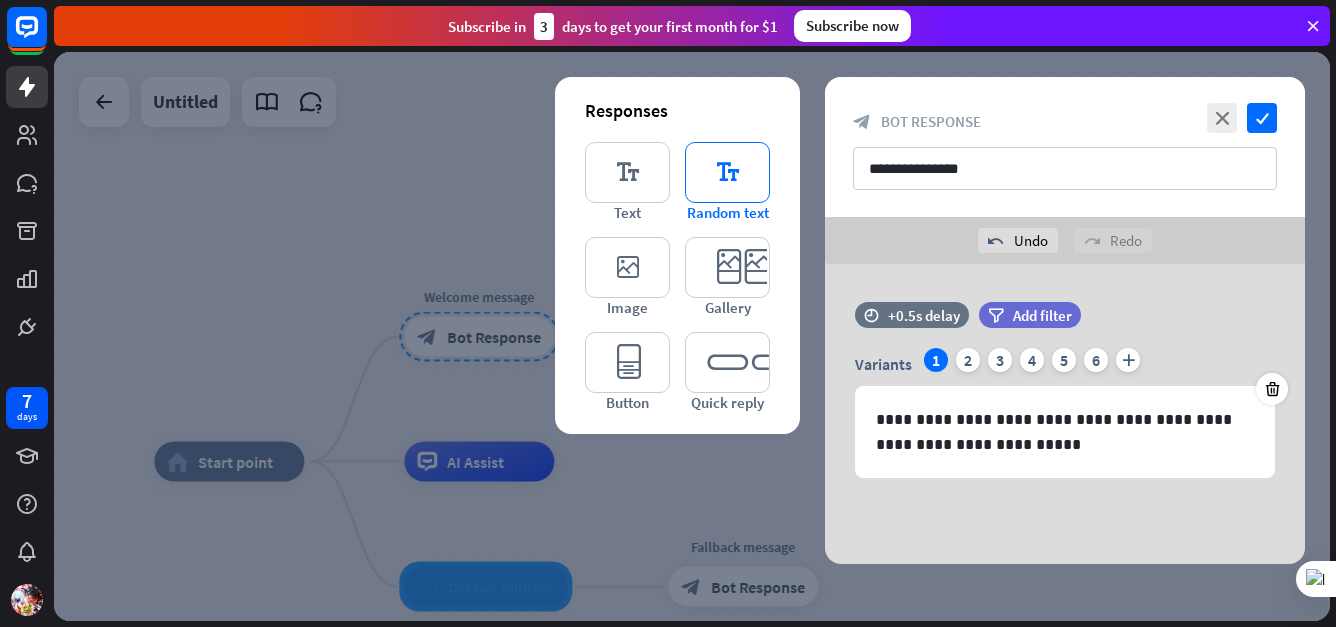 click on "editor_text" at bounding box center (727, 172) 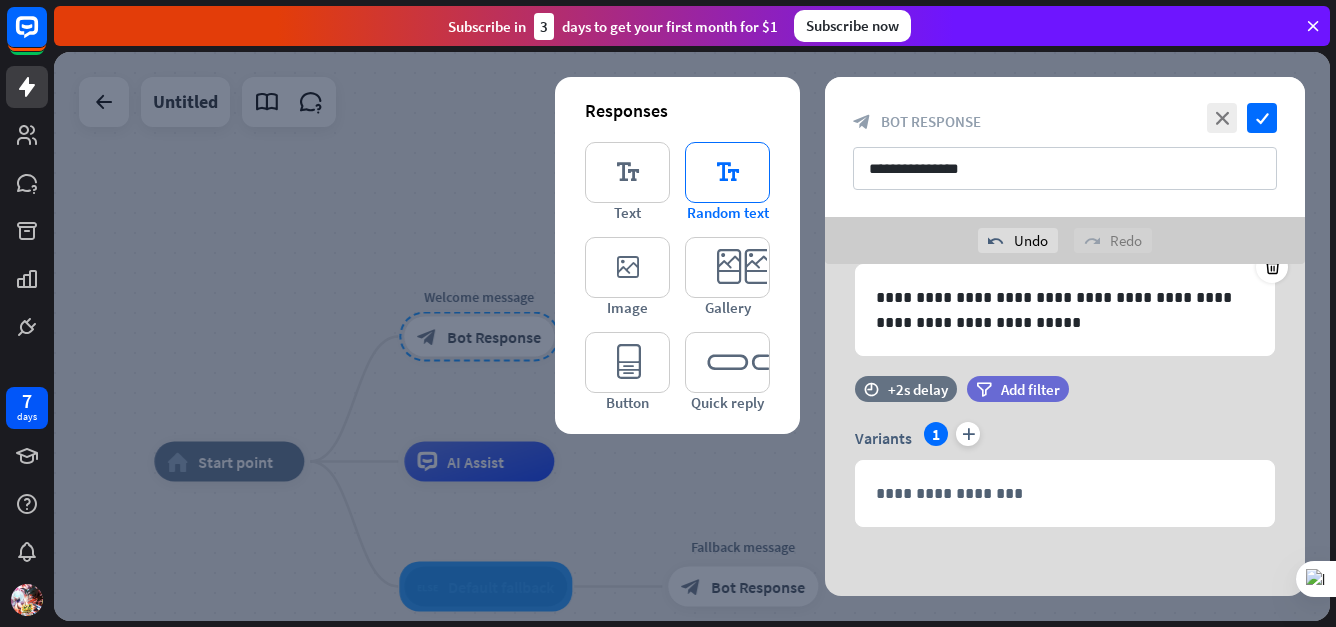 scroll, scrollTop: 123, scrollLeft: 0, axis: vertical 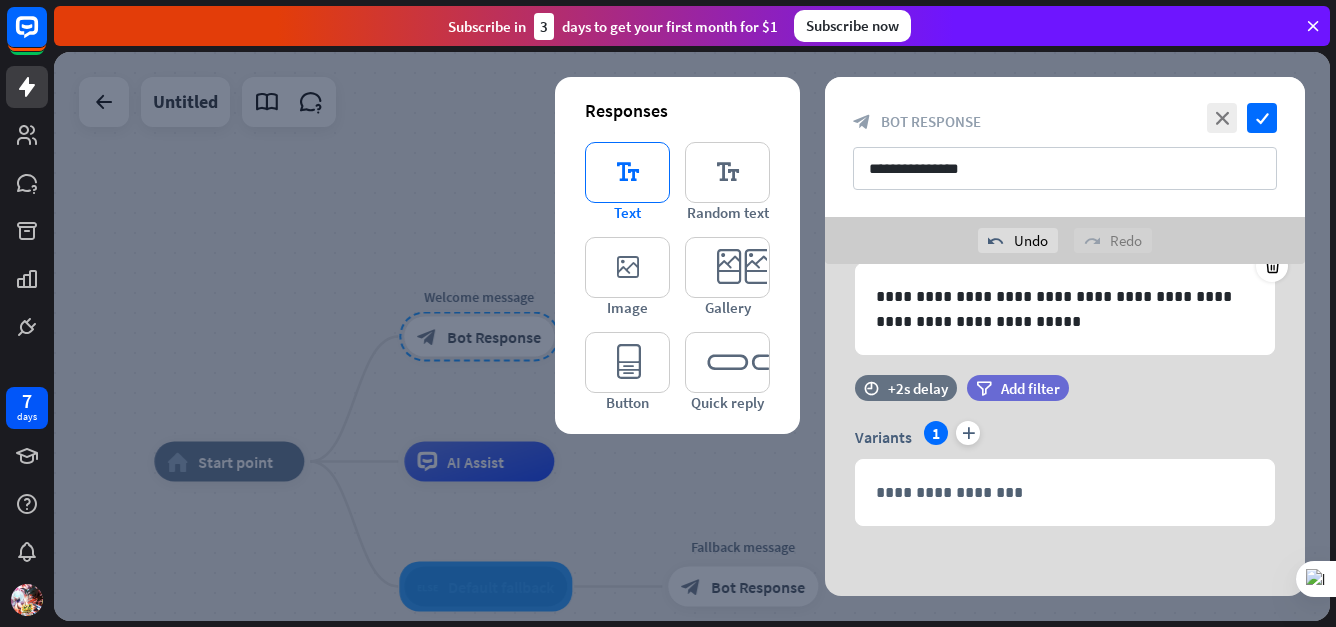 click on "editor_text" at bounding box center (627, 172) 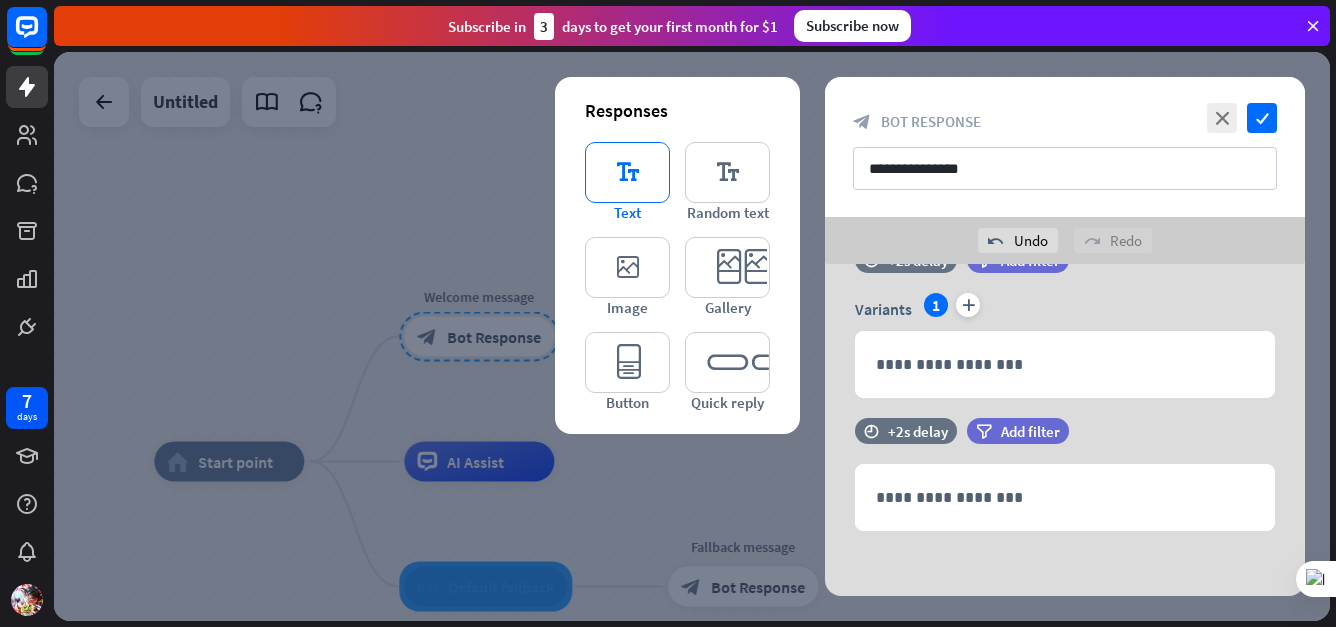 scroll, scrollTop: 256, scrollLeft: 0, axis: vertical 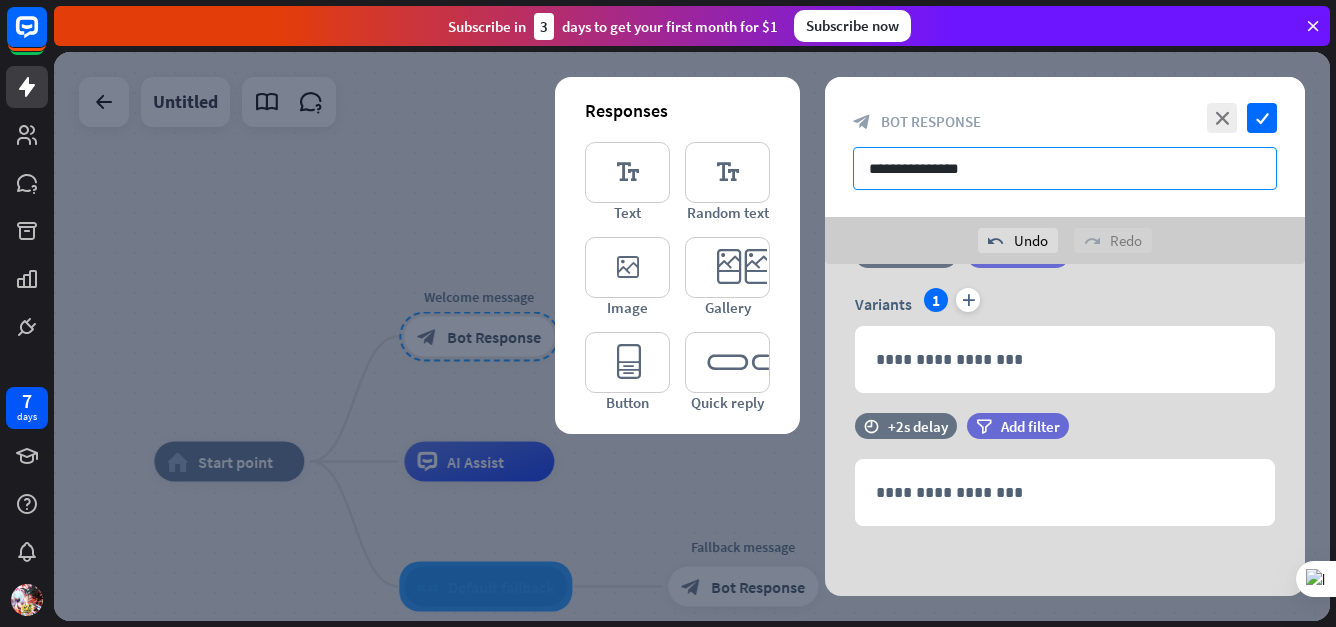 click on "**********" at bounding box center (1065, 168) 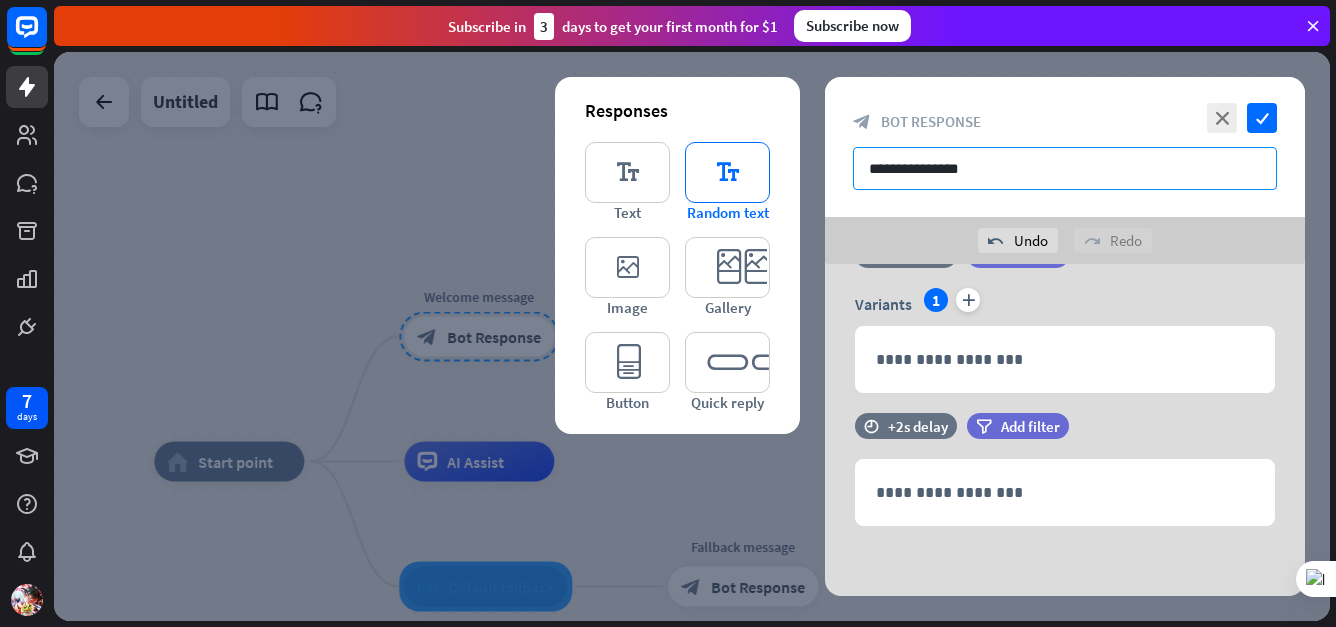 drag, startPoint x: 1018, startPoint y: 165, endPoint x: 719, endPoint y: 155, distance: 299.16718 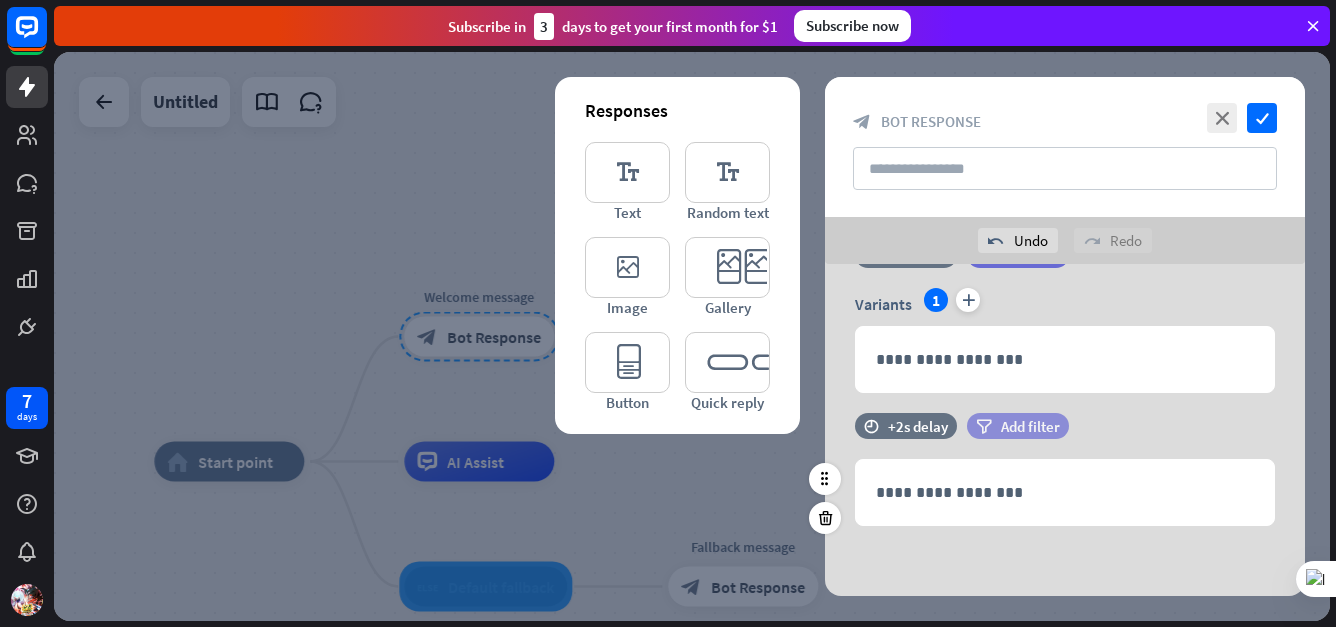 click on "Add filter" at bounding box center (1030, 426) 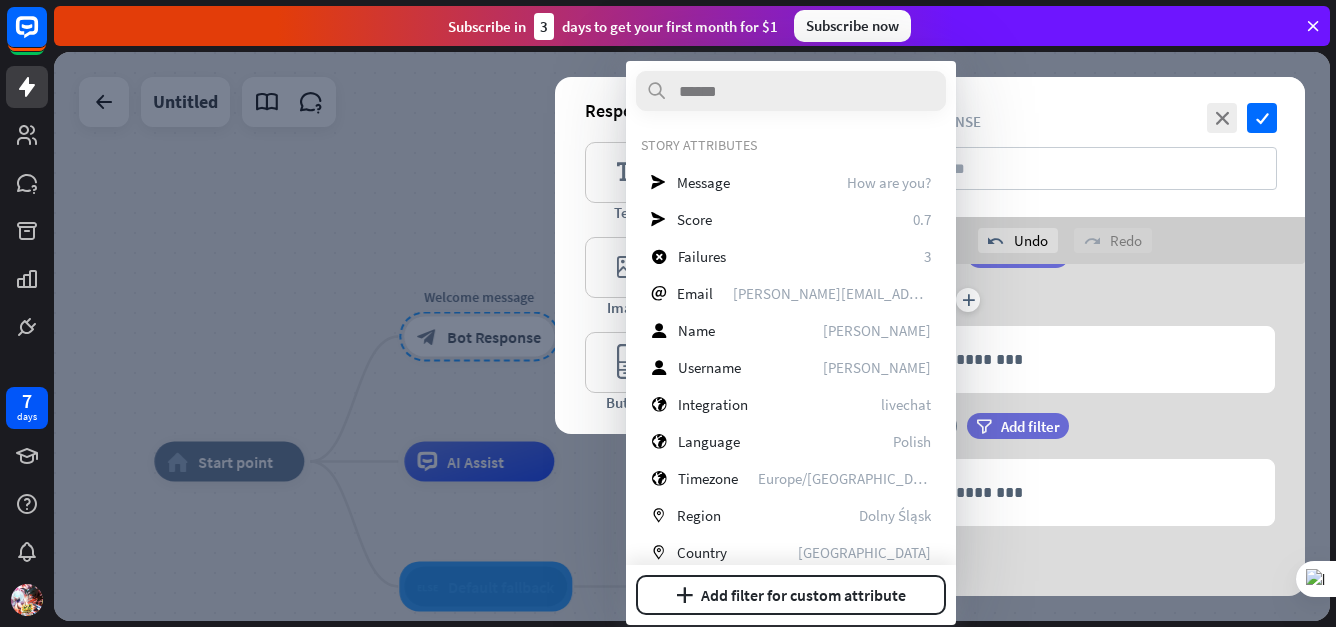 click on "close
check
block_bot_response   Bot Response" at bounding box center (1065, 147) 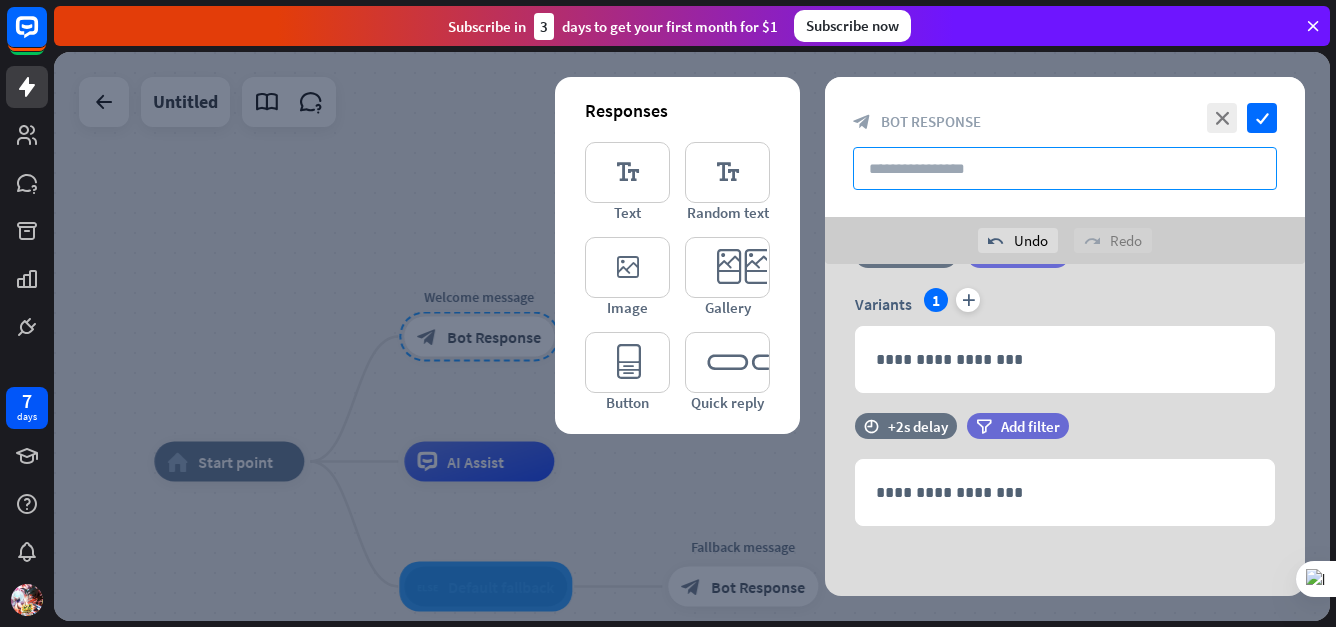 paste on "**********" 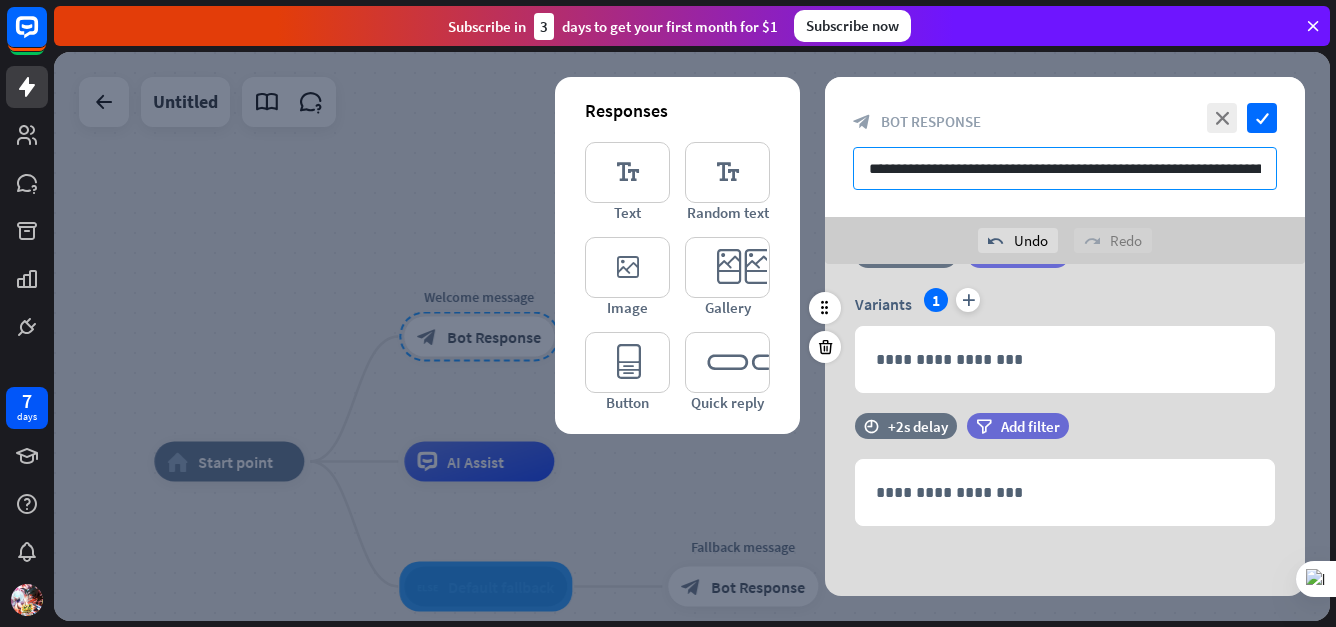 scroll, scrollTop: 0, scrollLeft: 88, axis: horizontal 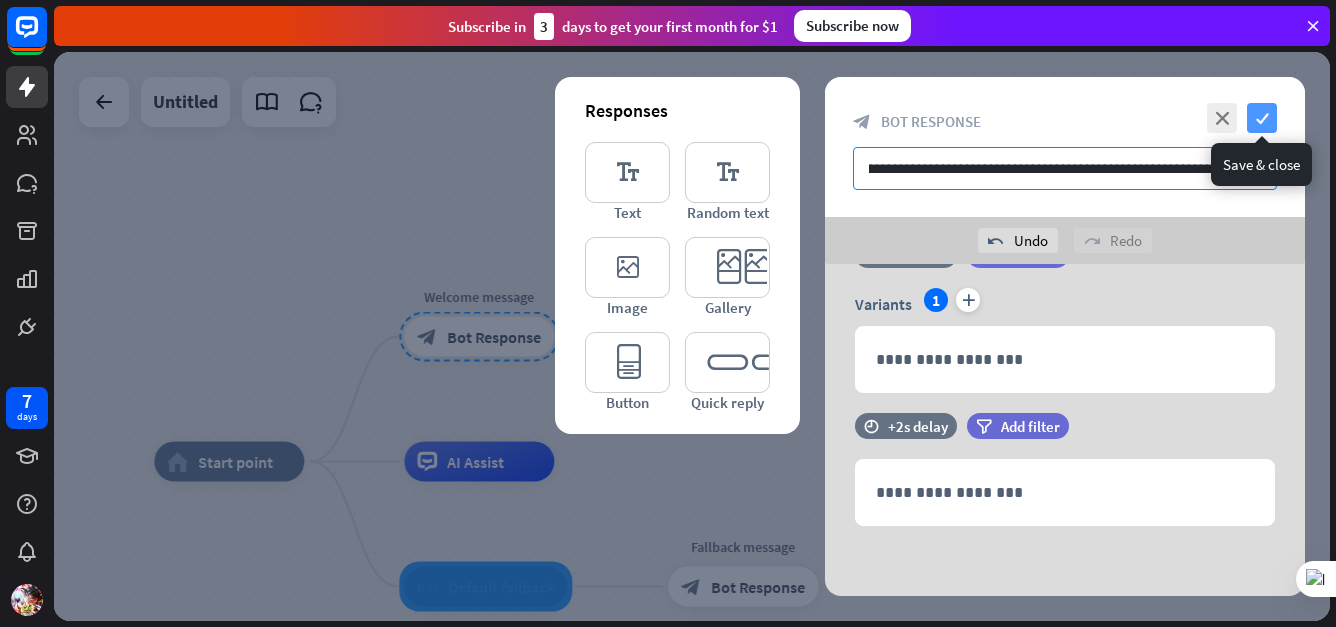 type on "**********" 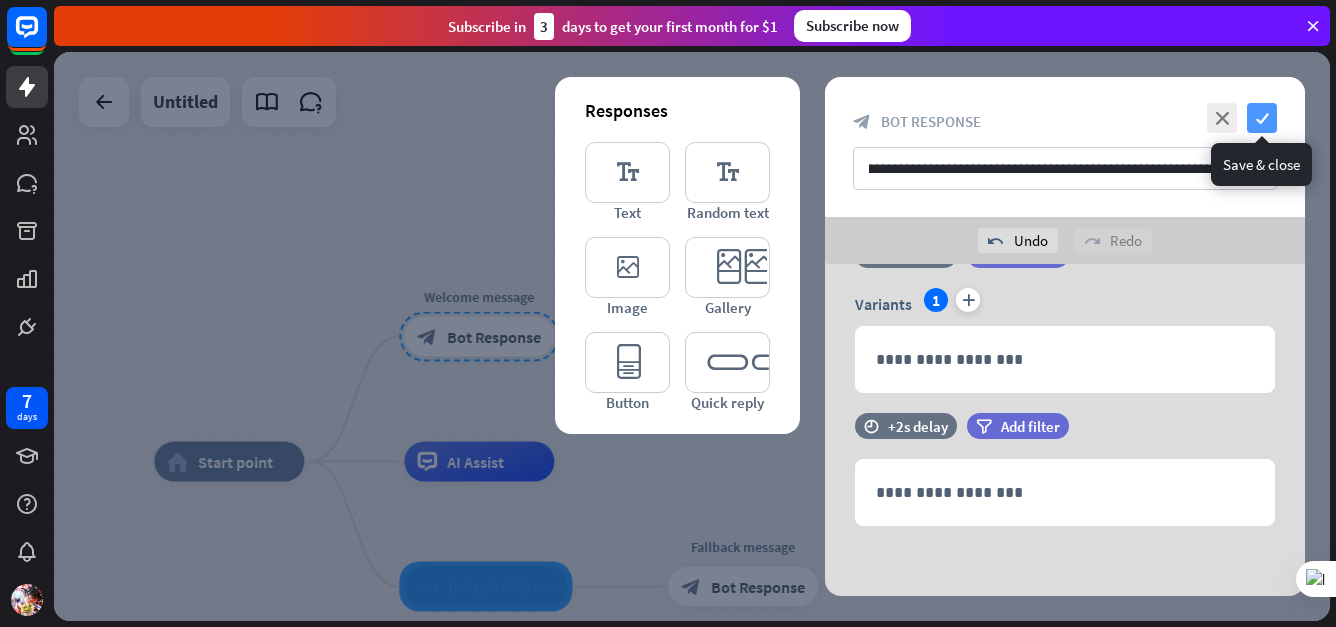 click on "check" at bounding box center (1262, 118) 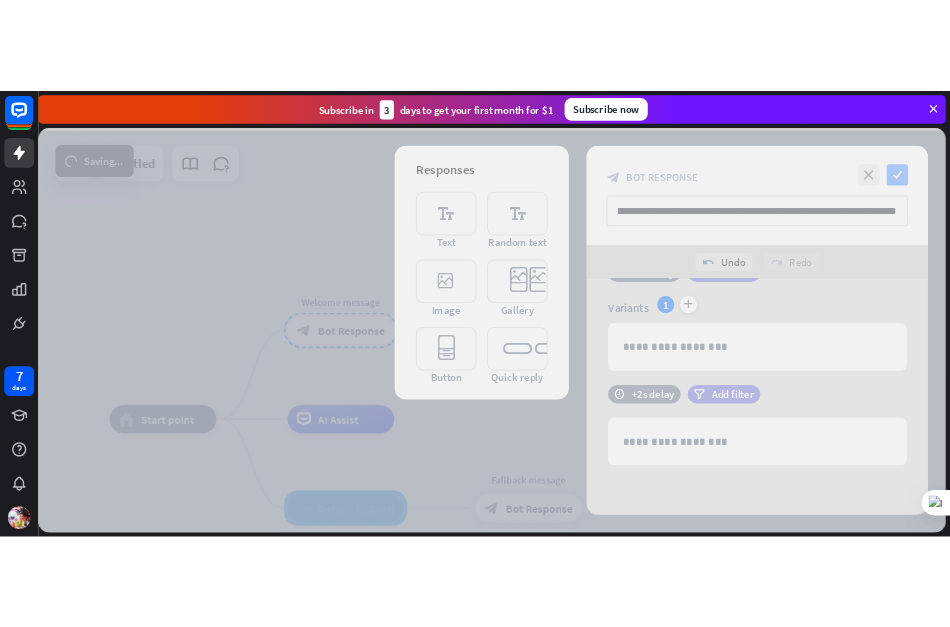 scroll, scrollTop: 0, scrollLeft: 0, axis: both 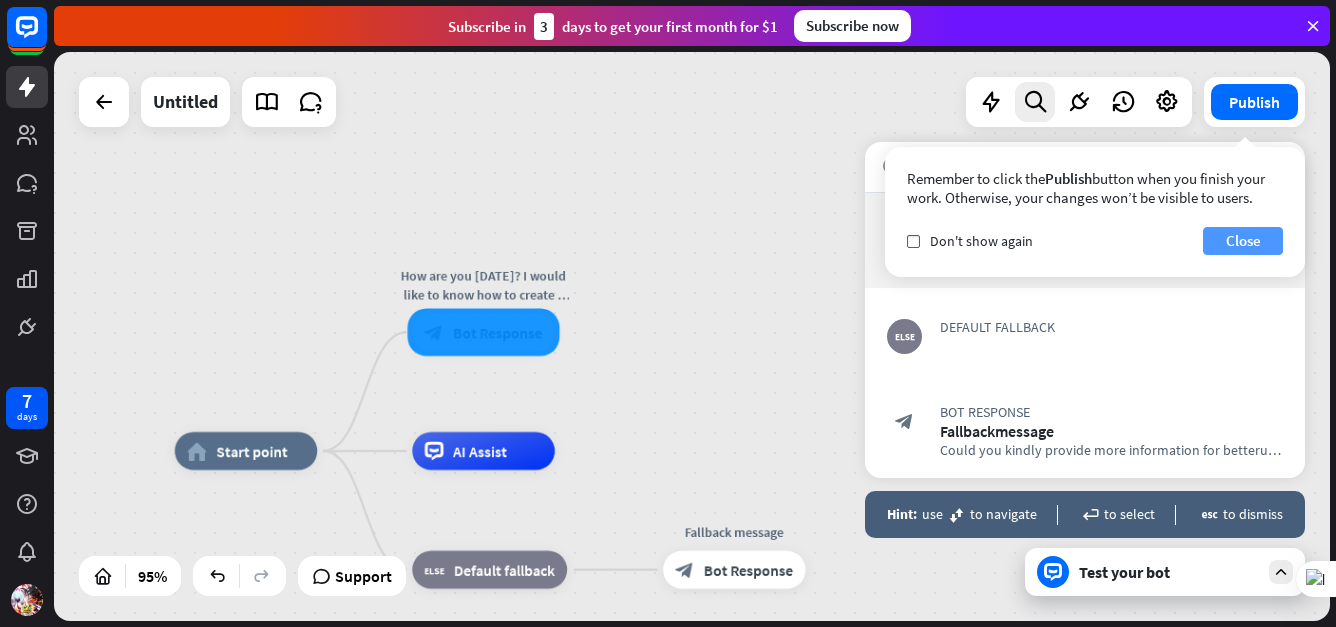 click on "Close" at bounding box center (1243, 241) 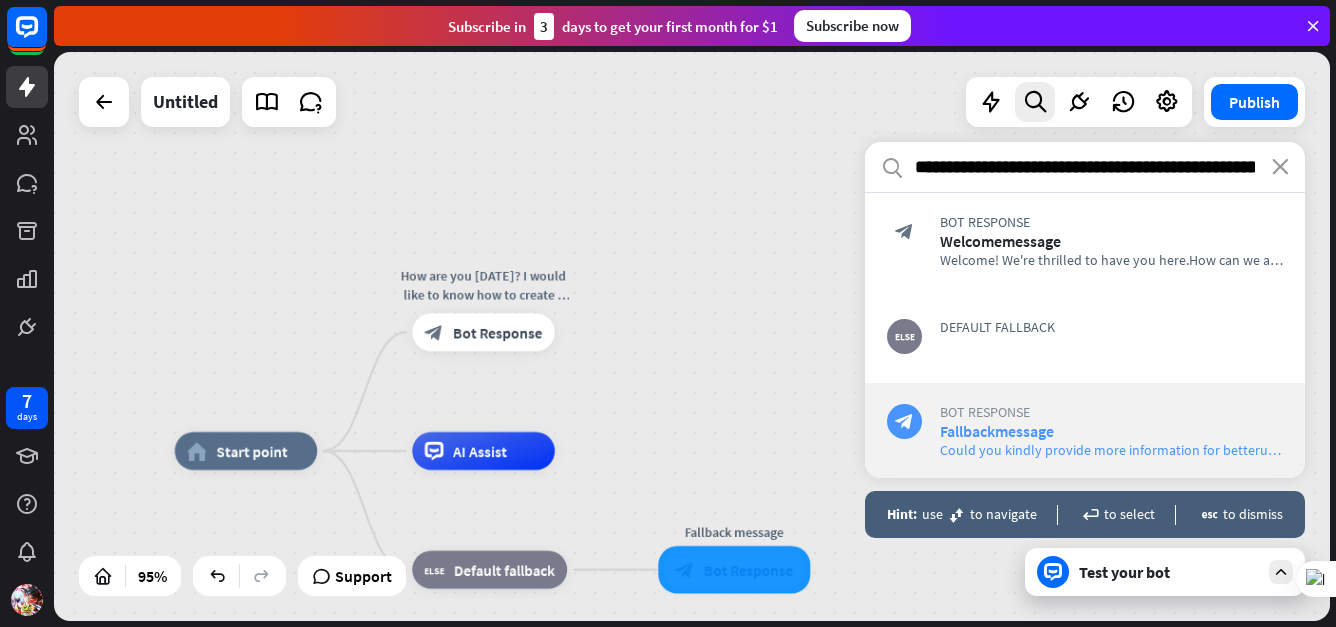 click on "Bot Response" at bounding box center [1111, 412] 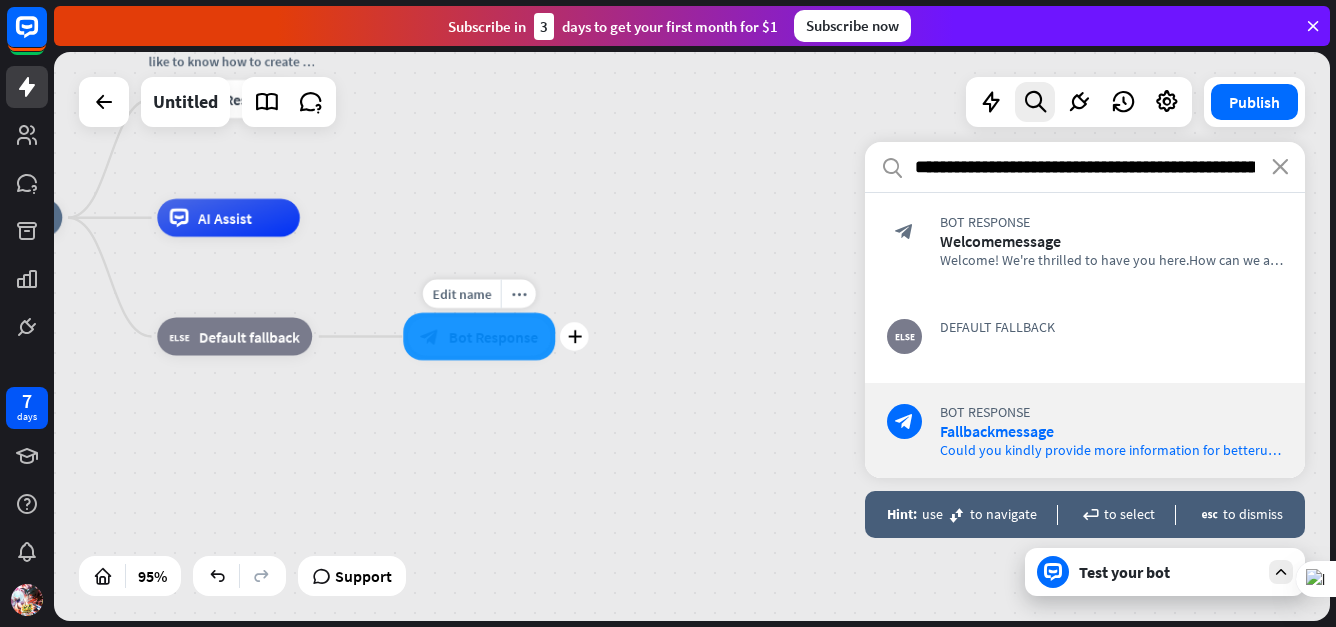 click on "Edit name   more_horiz         plus     block_bot_response   Bot Response" at bounding box center [479, 337] 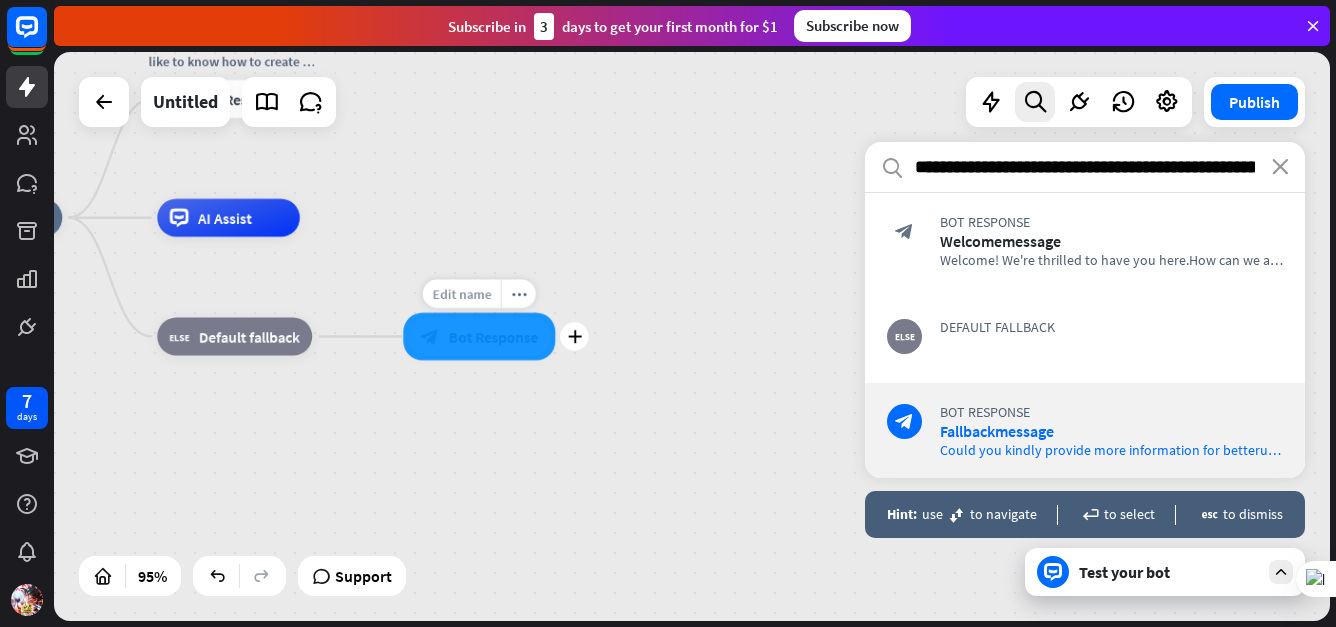 click on "Edit name" at bounding box center (462, 294) 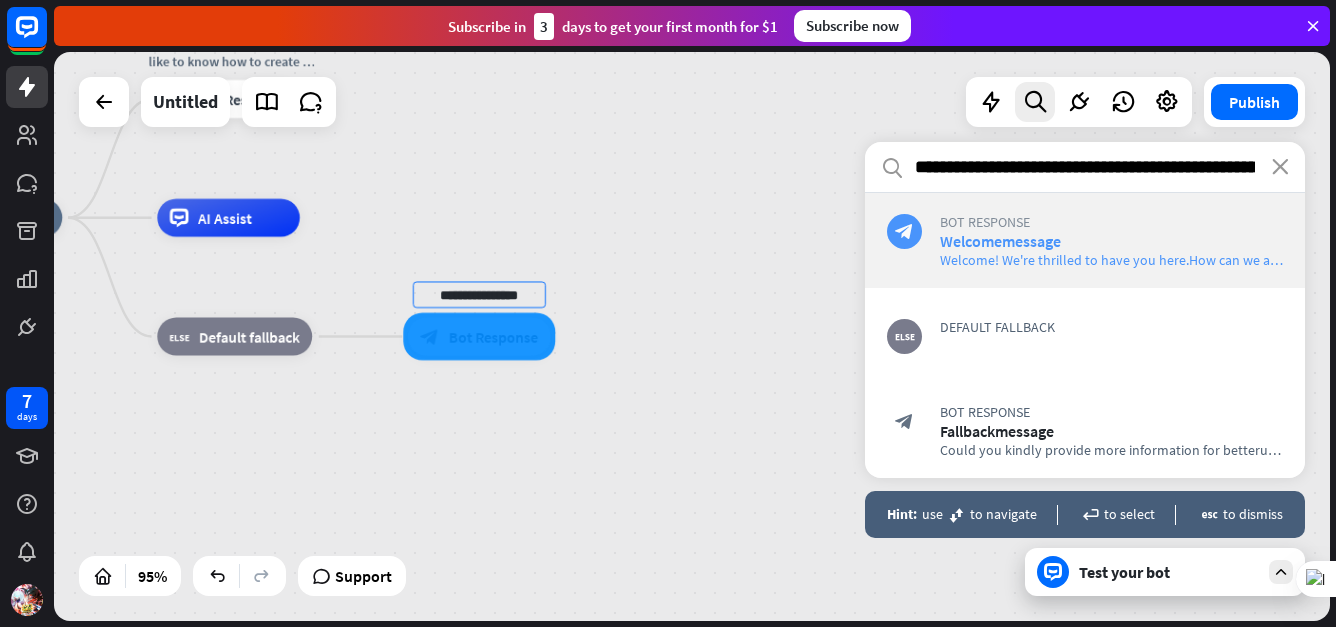 click on "Welcome! We're thrilled to have you here.  Ho w can we assist you [DATE]?" at bounding box center (1155, 260) 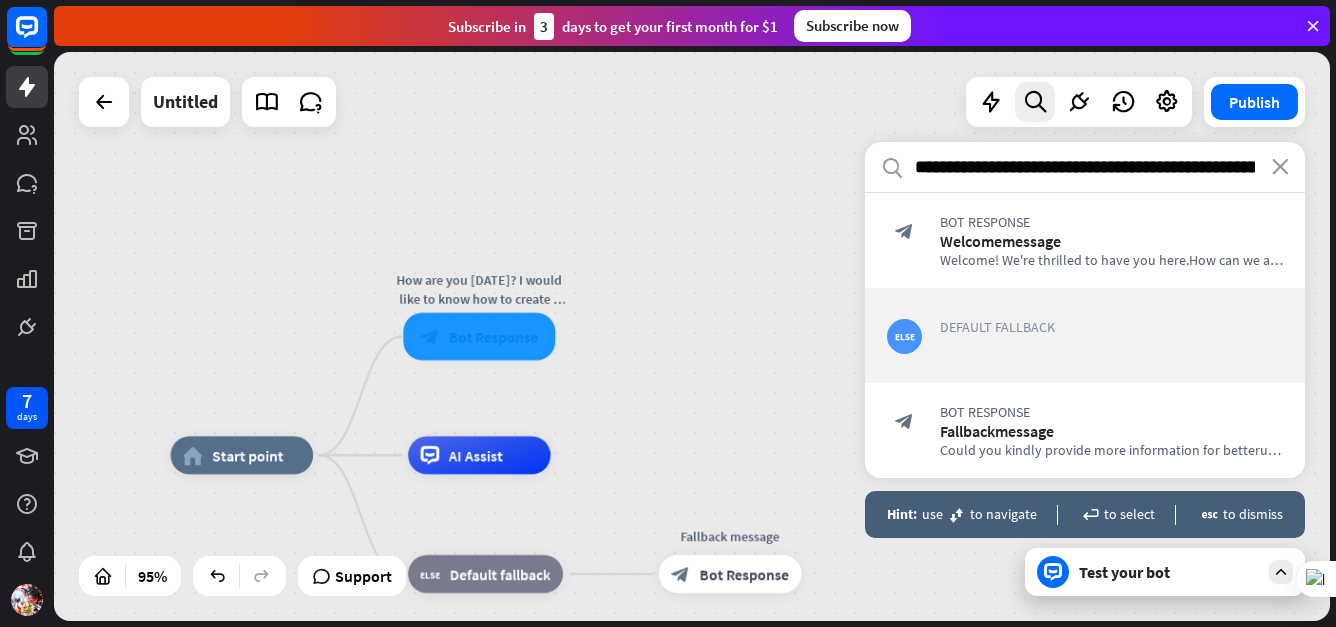 click on "Default fallback" at bounding box center (1111, 336) 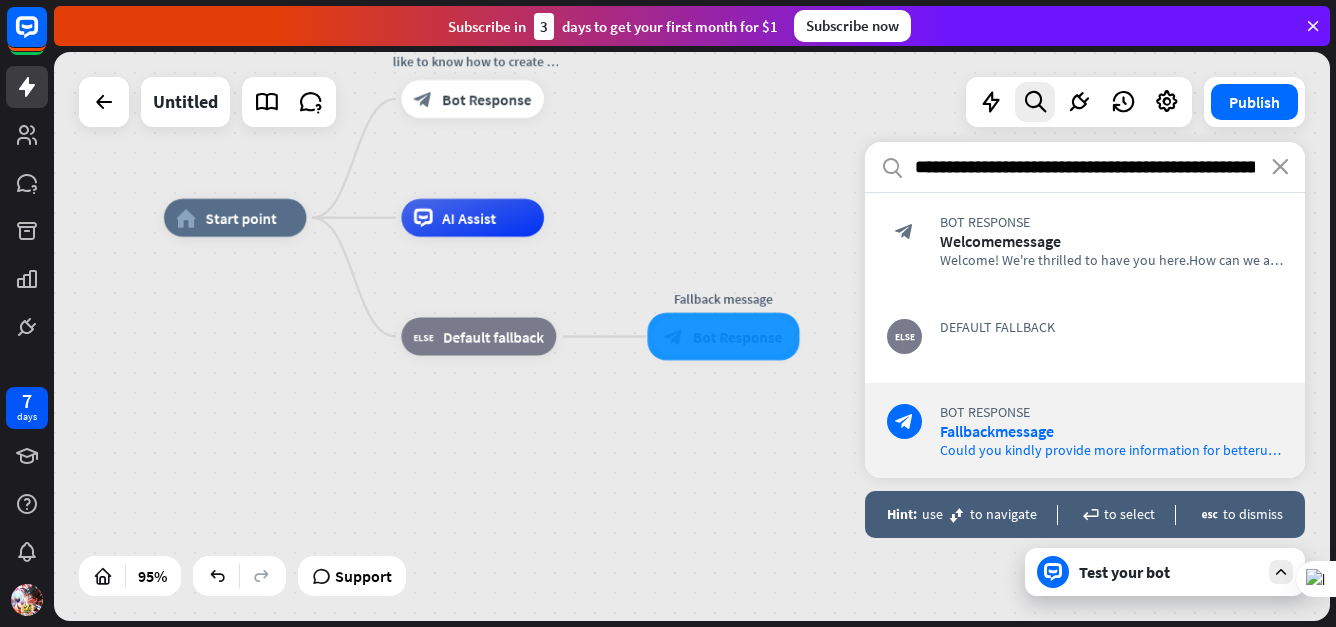 click on "block_bot_response   Bot Response   Fallback  me ssage   Could you kindly provide more information for better  un derstanding?" at bounding box center [1085, 430] 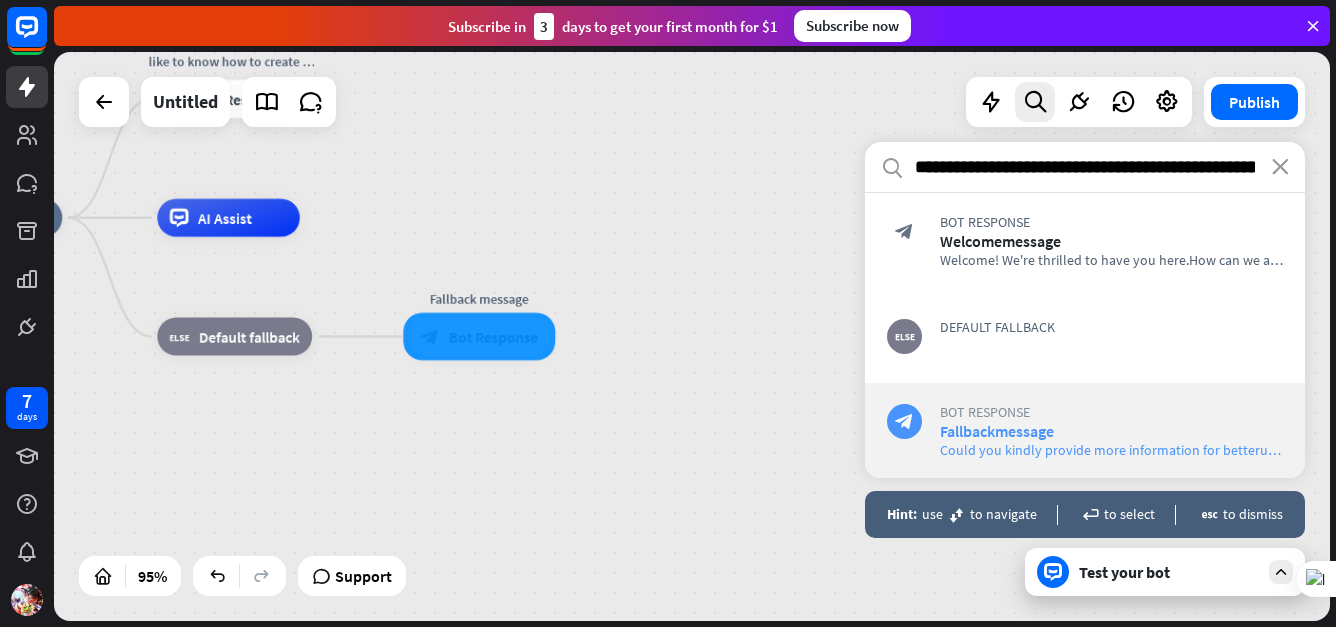 drag, startPoint x: 1079, startPoint y: 409, endPoint x: 1078, endPoint y: 435, distance: 26.019224 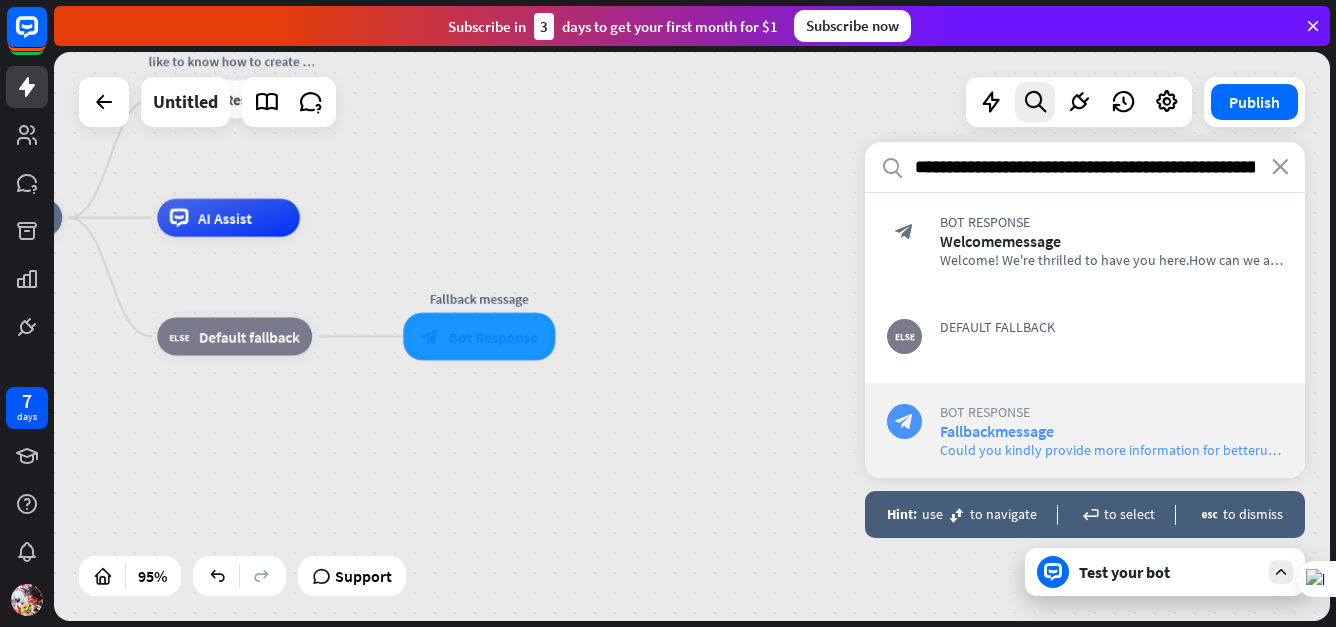 click on "Fallback  me ssage" at bounding box center (997, 431) 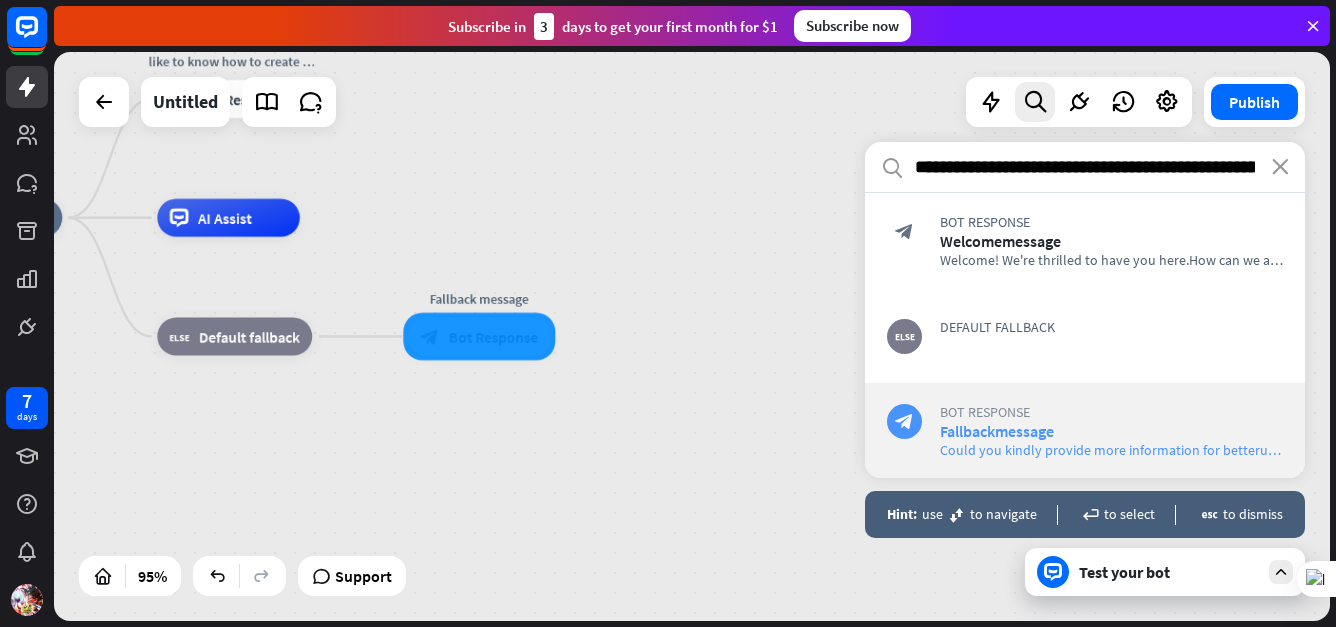 click on "Fallback  me ssage" at bounding box center (997, 431) 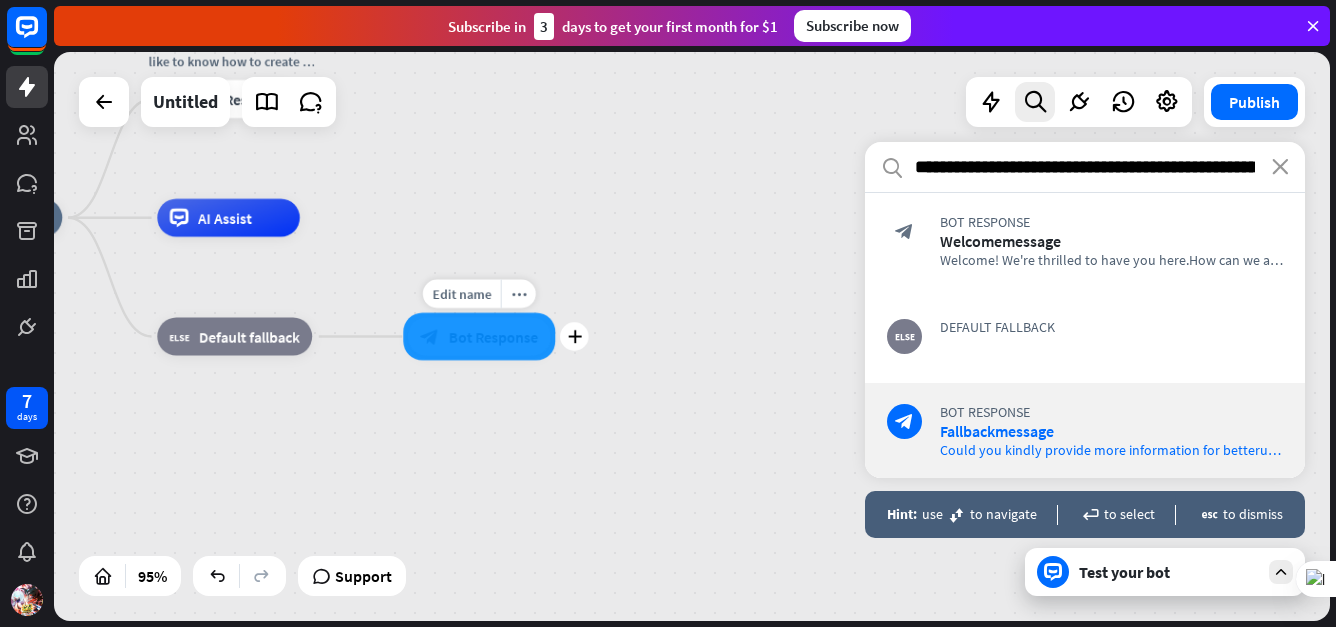 click at bounding box center [479, 337] 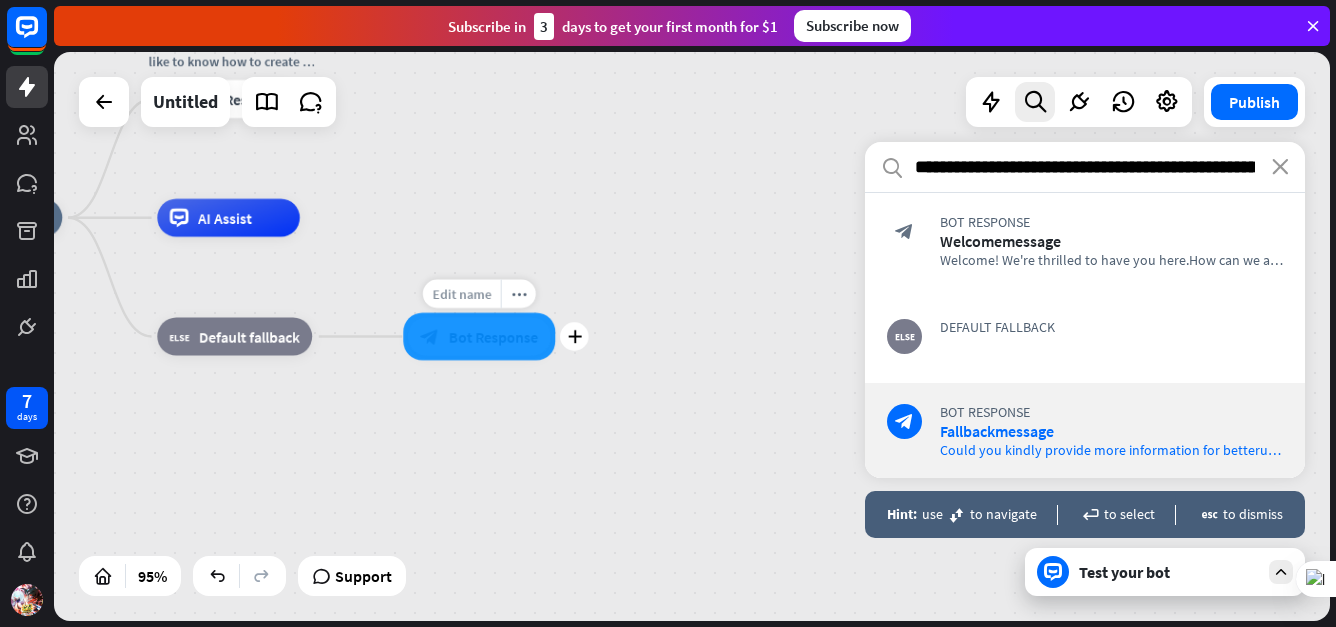 click on "Edit name" at bounding box center (462, 294) 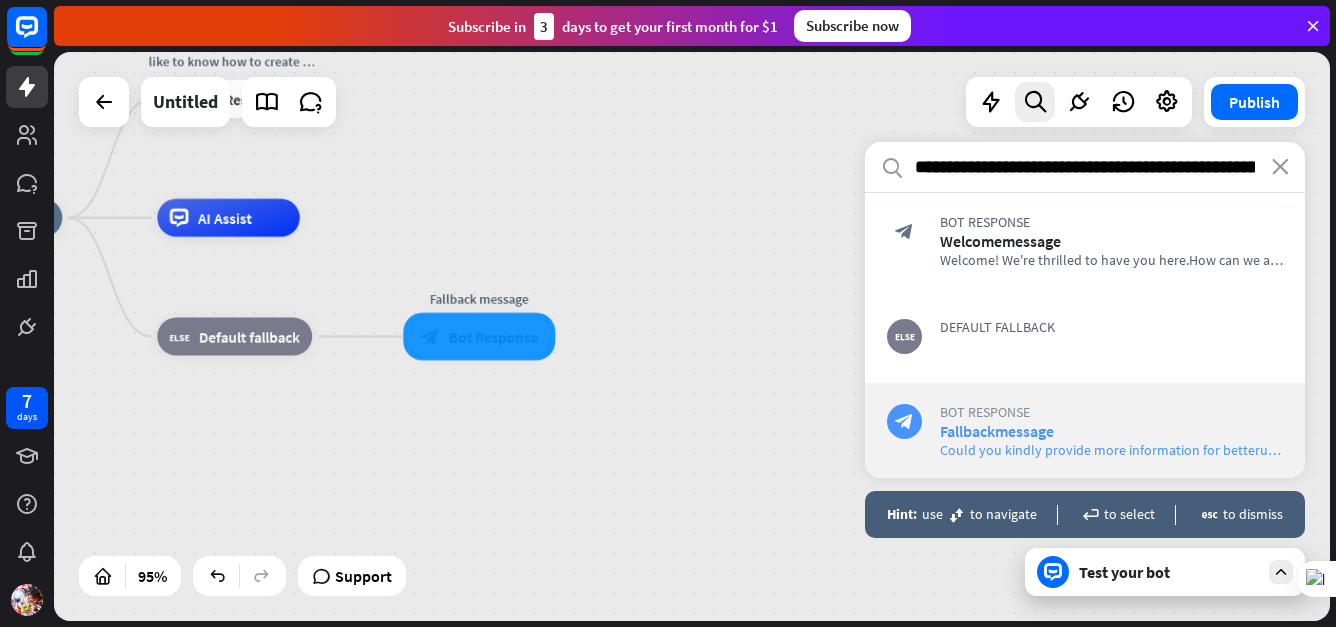 click on "block_bot_response" at bounding box center [904, 421] 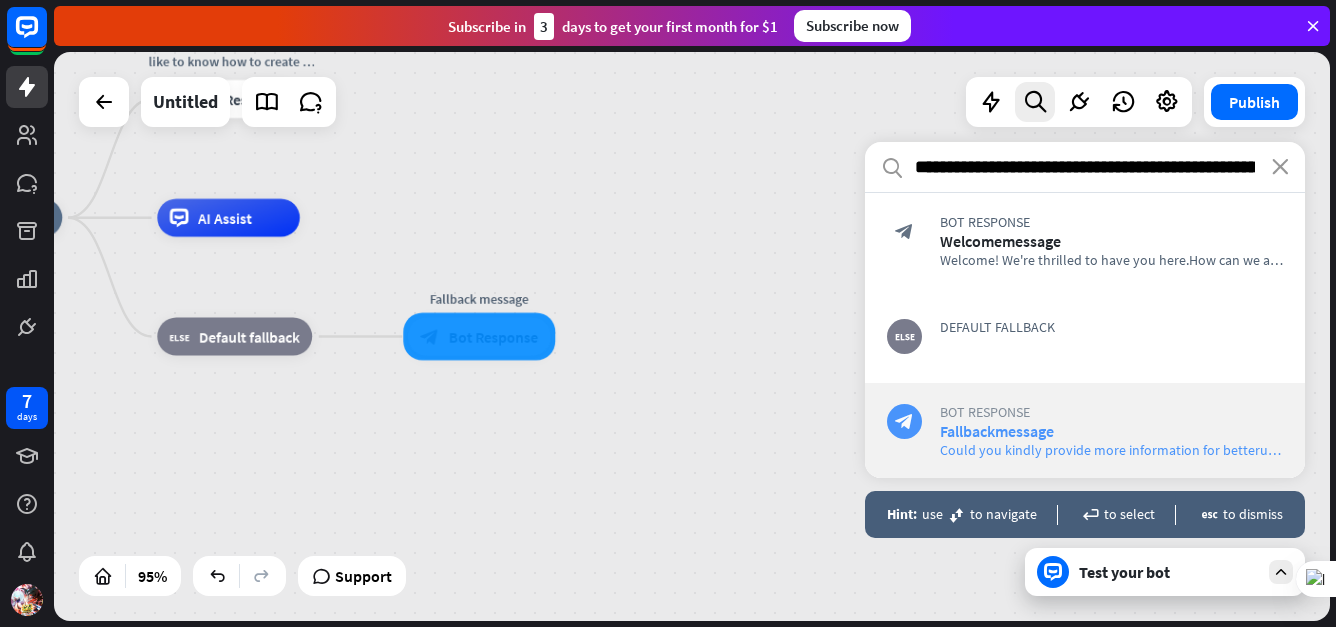 click on "Bot Response" at bounding box center [1111, 412] 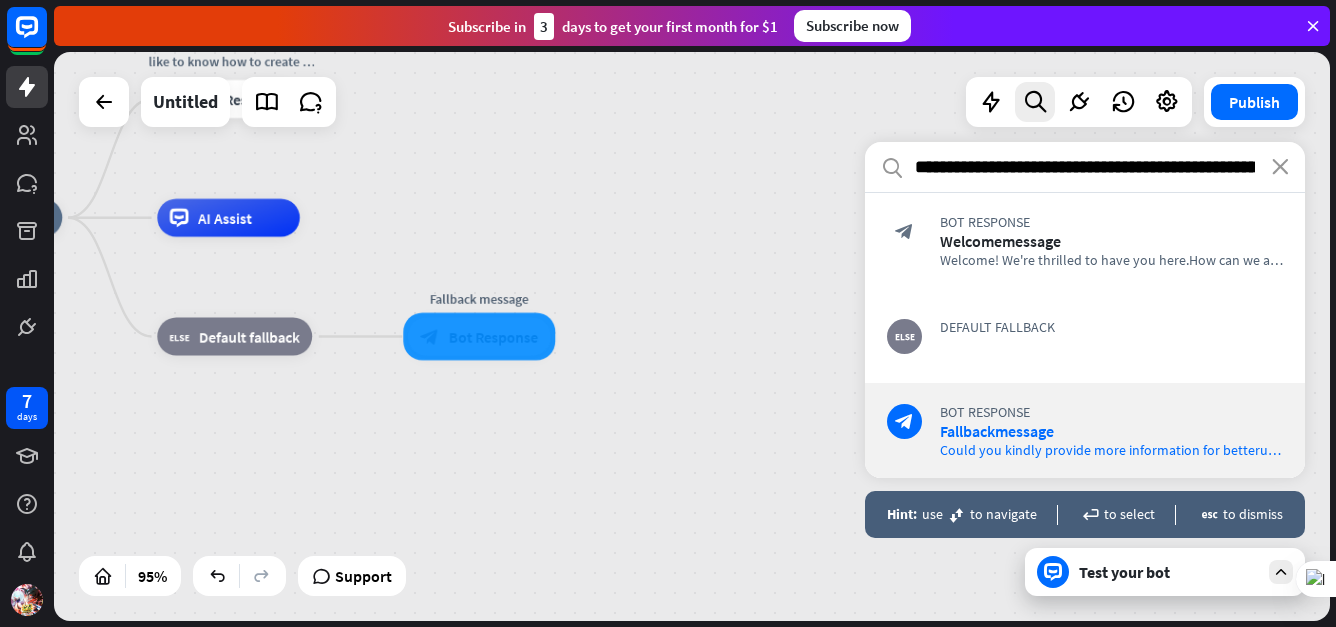 click on "**********" at bounding box center [1085, 369] 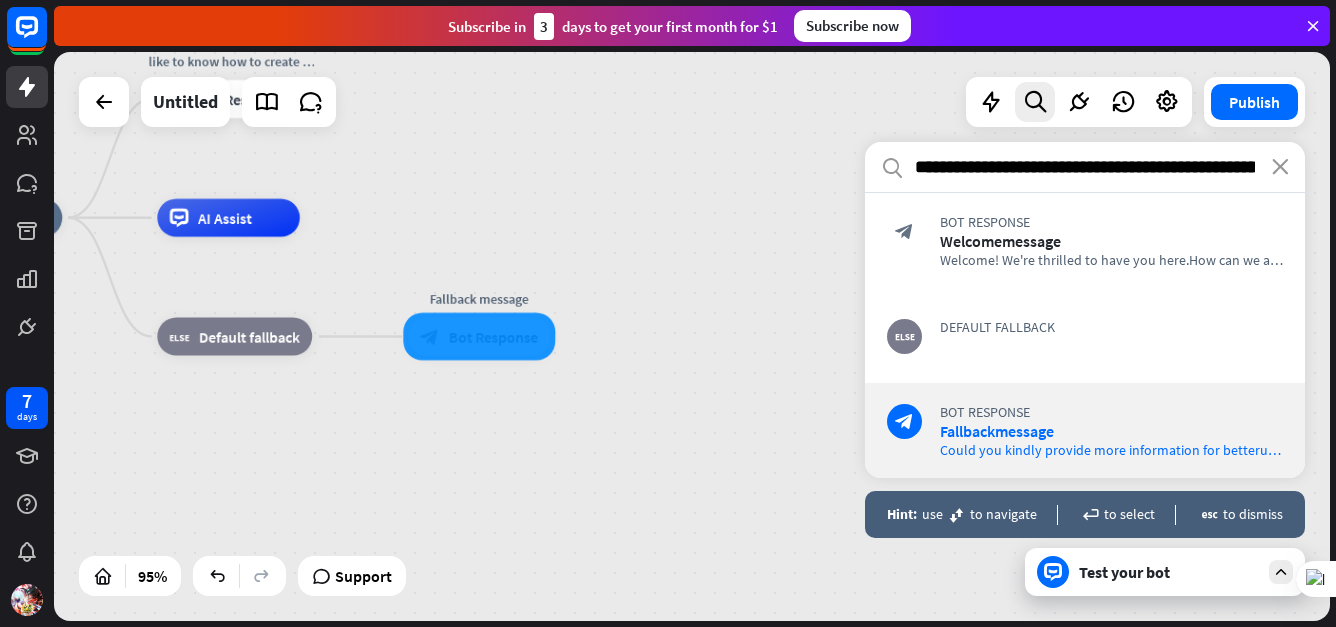 click on "**********" at bounding box center [1085, 369] 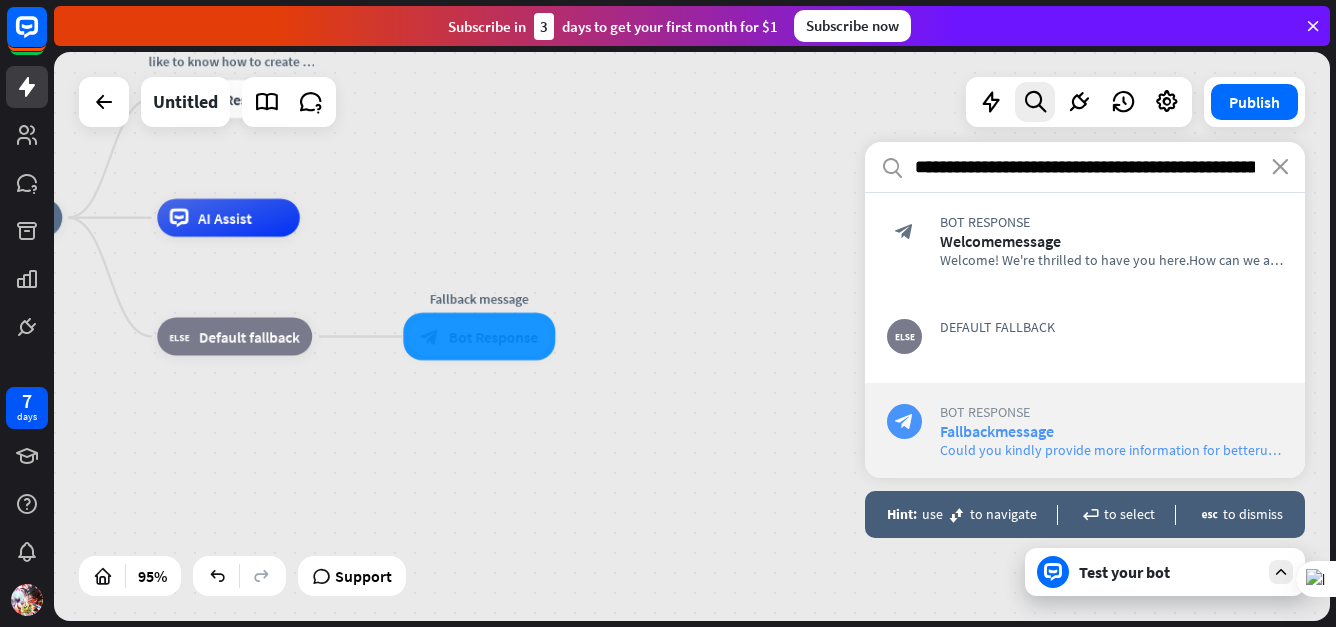 click on "Bot Response" at bounding box center (1111, 412) 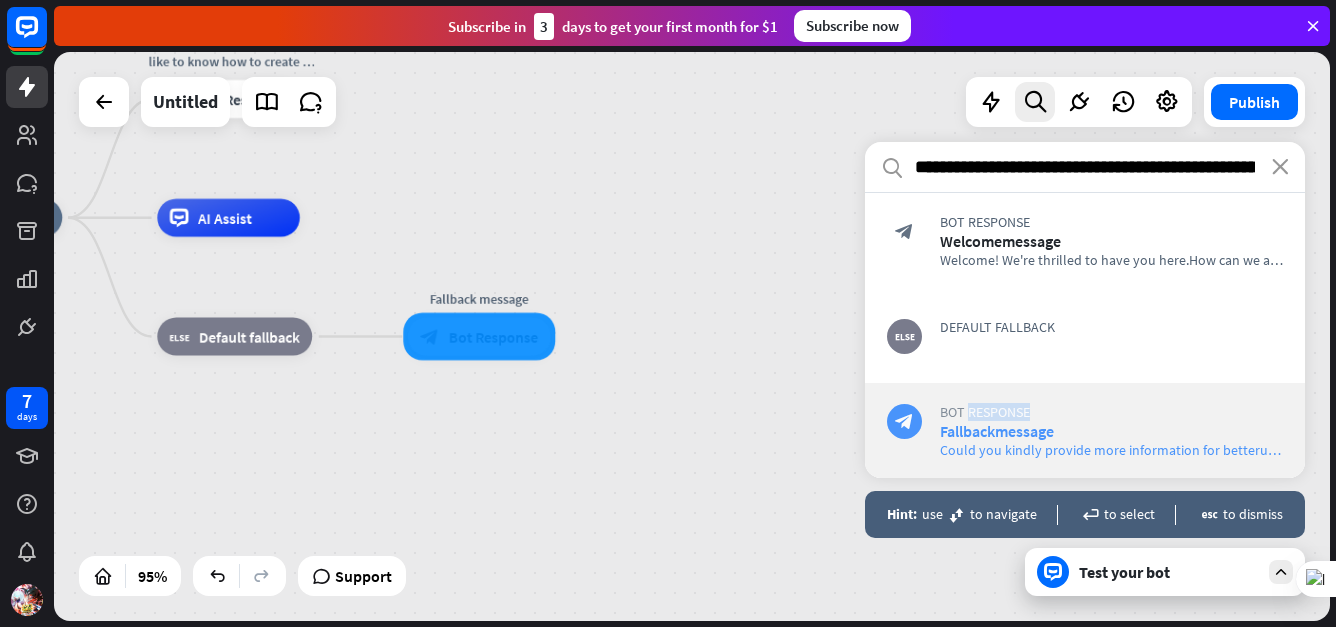 click on "Bot Response" at bounding box center (1111, 412) 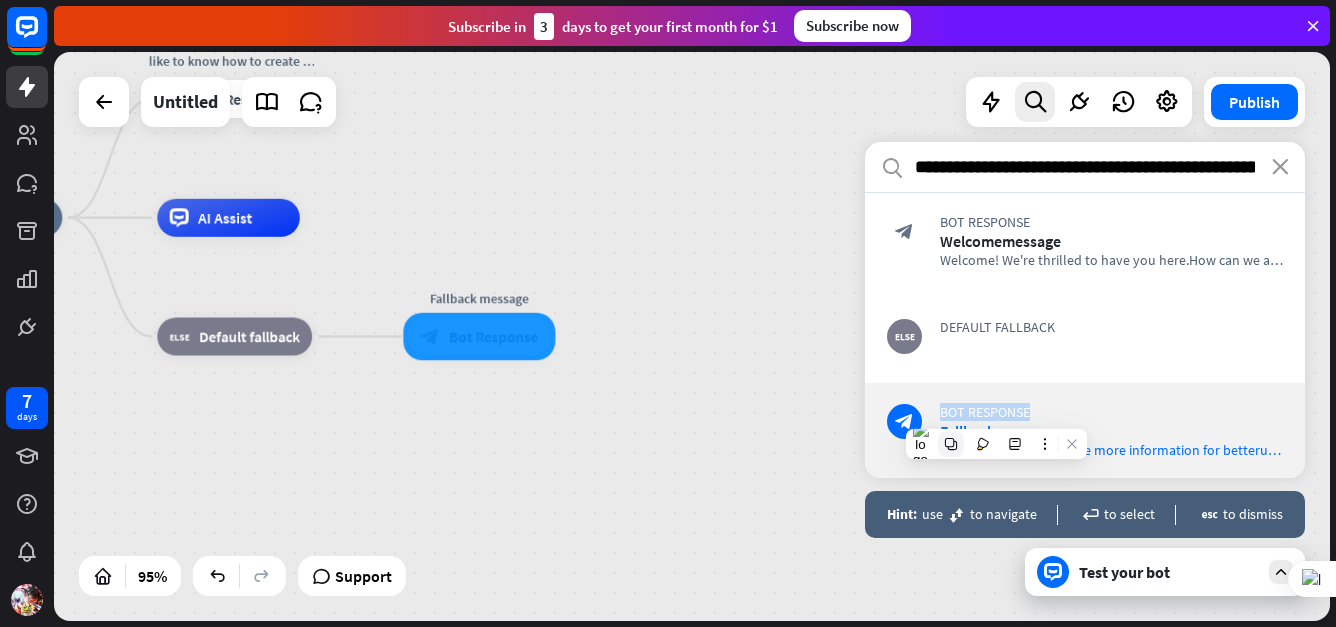 drag, startPoint x: 996, startPoint y: 414, endPoint x: 957, endPoint y: 444, distance: 49.20366 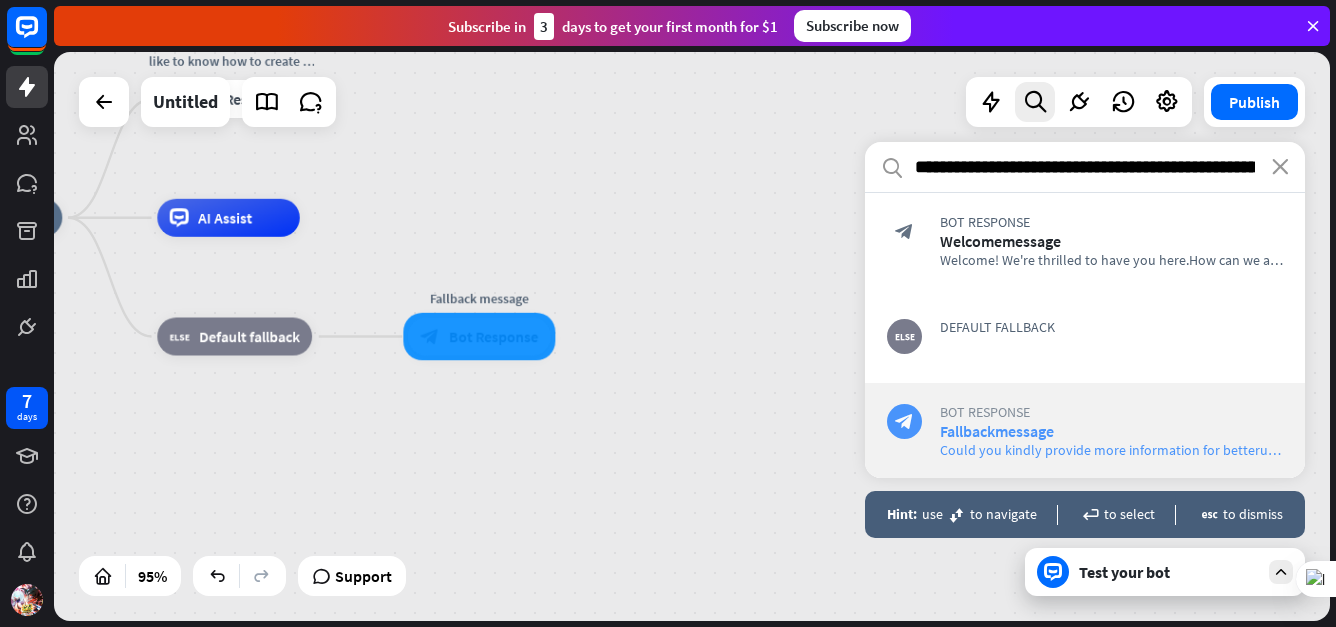 click on "Could you kindly provide more information for better  un derstanding?" at bounding box center (1146, 450) 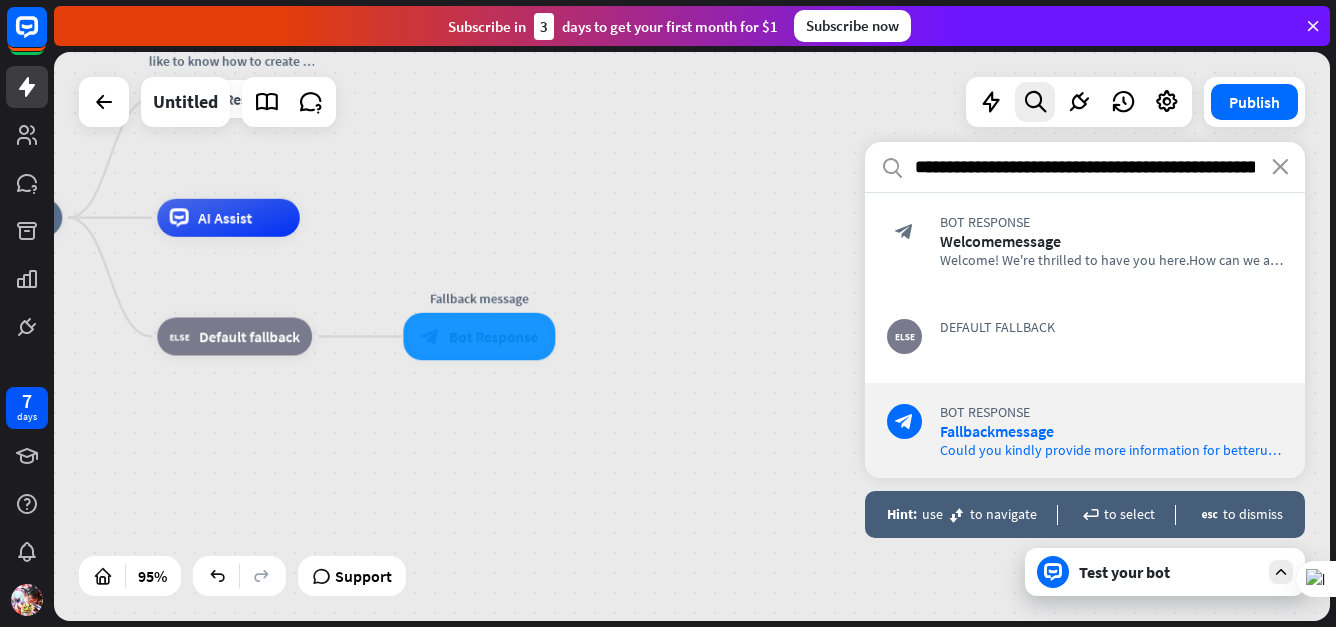 drag, startPoint x: 1082, startPoint y: 455, endPoint x: 1069, endPoint y: 461, distance: 14.3178215 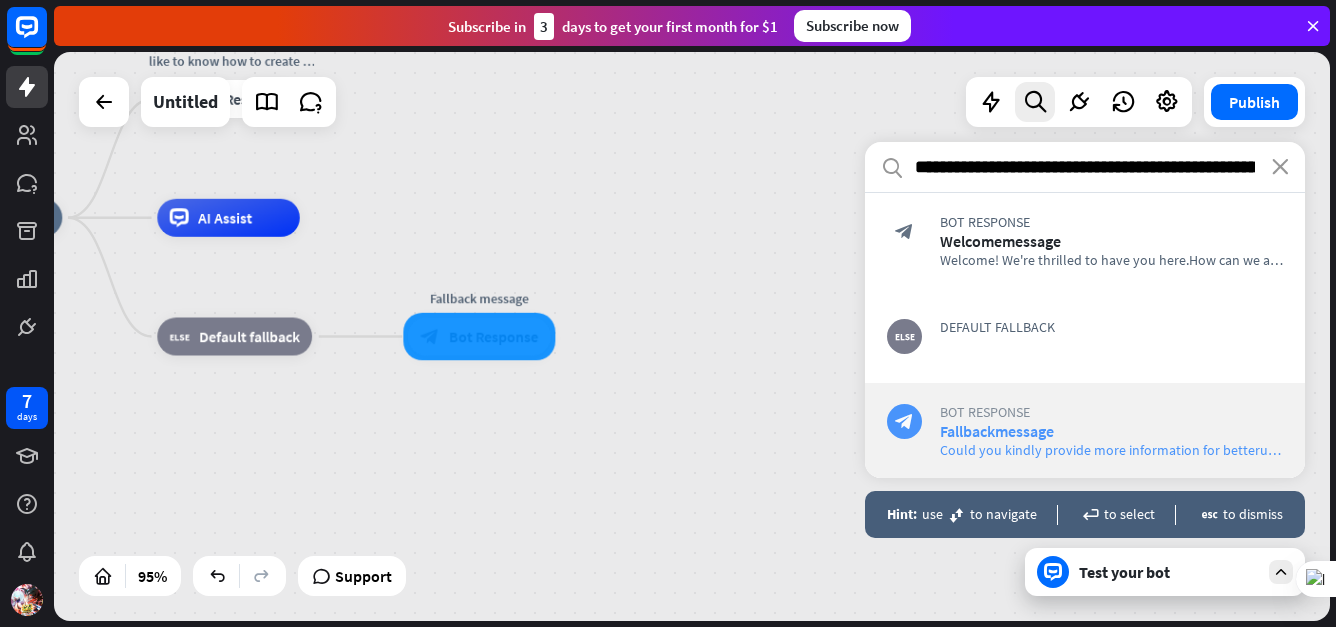 click on "Could you kindly provide more information for better  un derstanding?" at bounding box center [1146, 450] 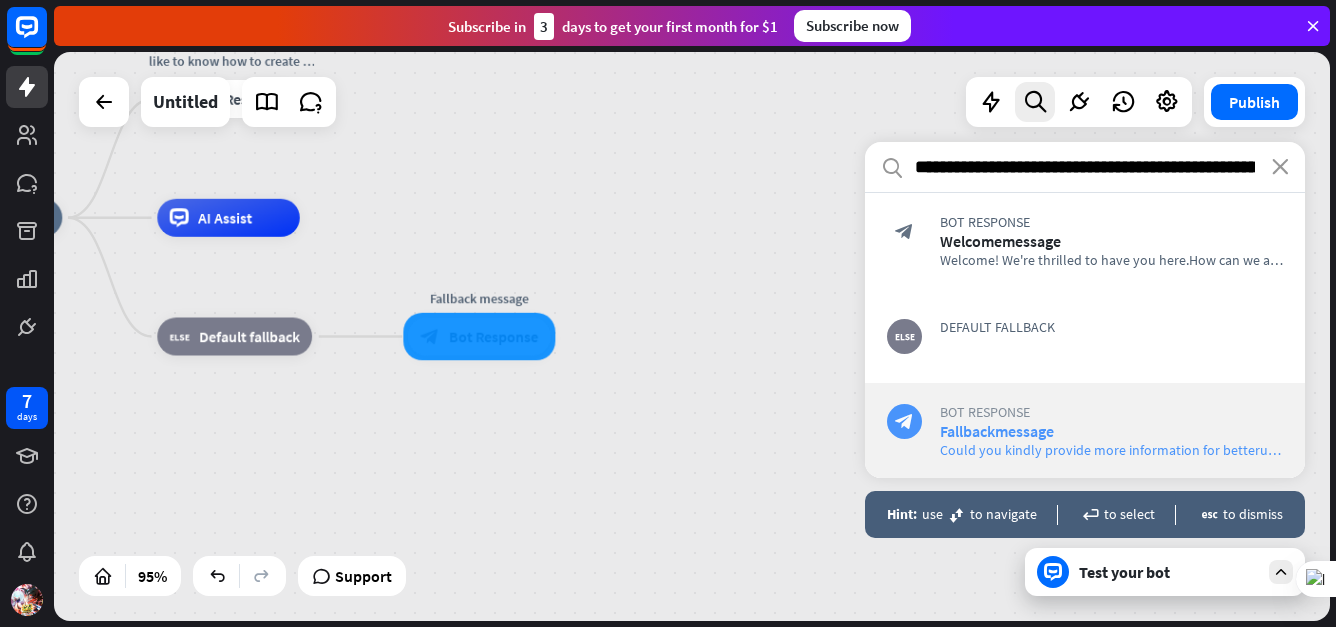 click on "Could you kindly provide more information for better  un derstanding?" at bounding box center (1146, 450) 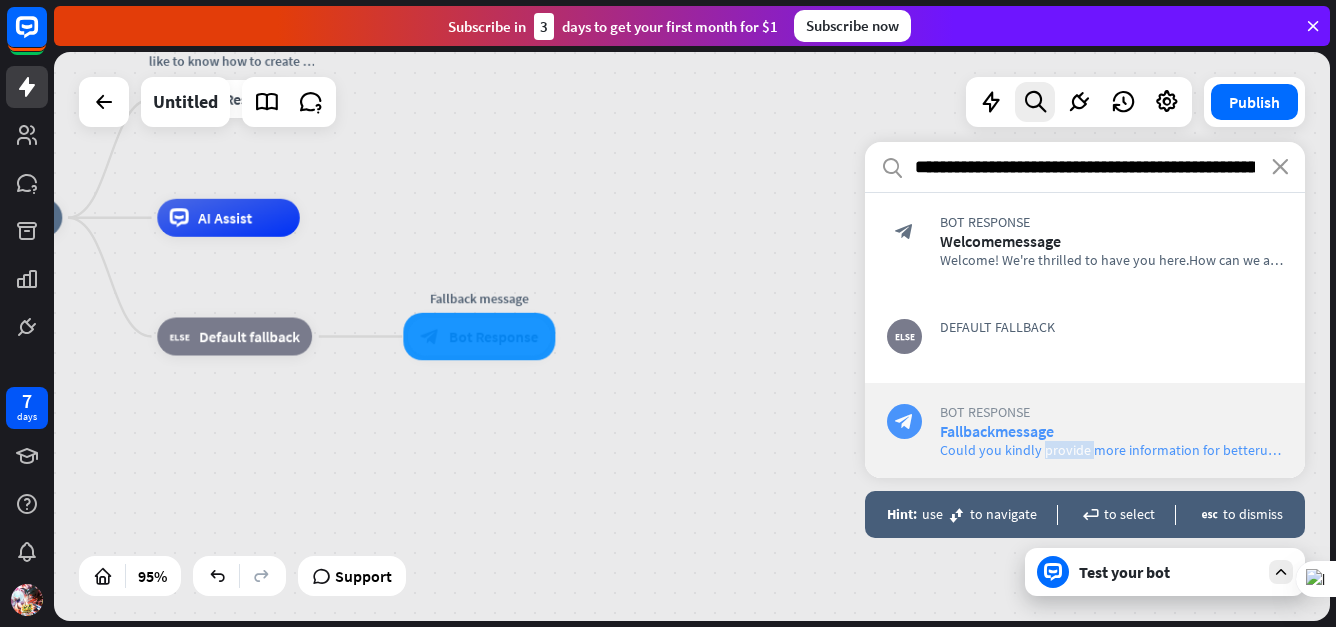 click on "Could you kindly provide more information for better  un derstanding?" at bounding box center (1146, 450) 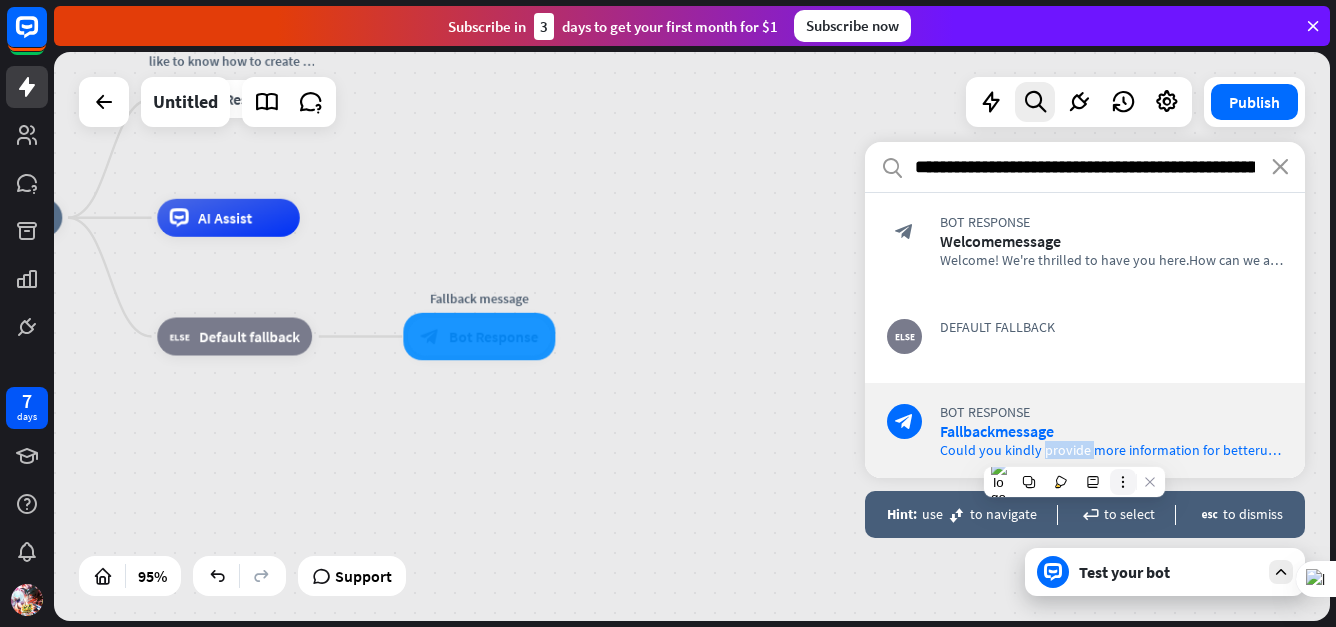 click 